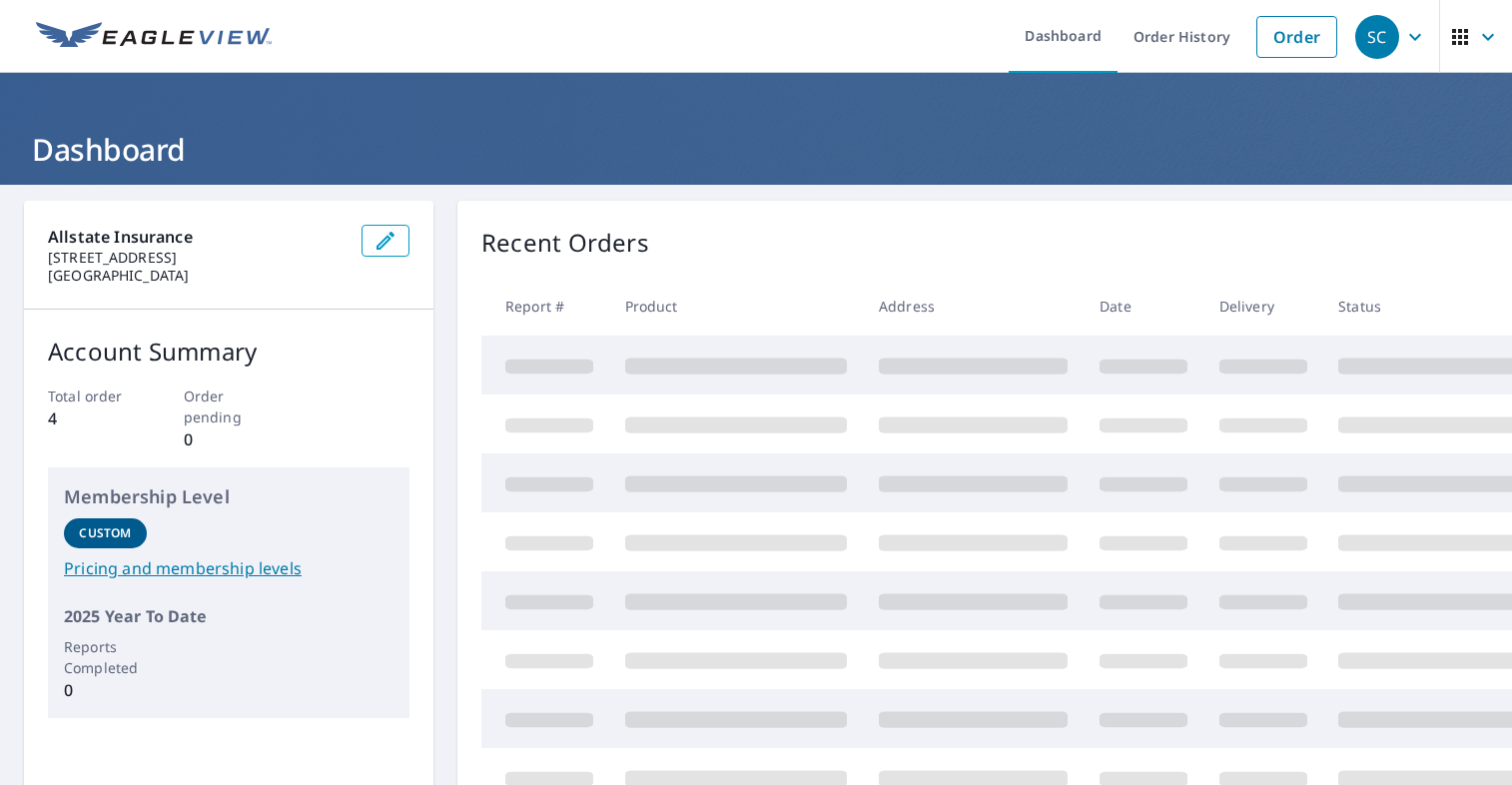 scroll, scrollTop: 0, scrollLeft: 0, axis: both 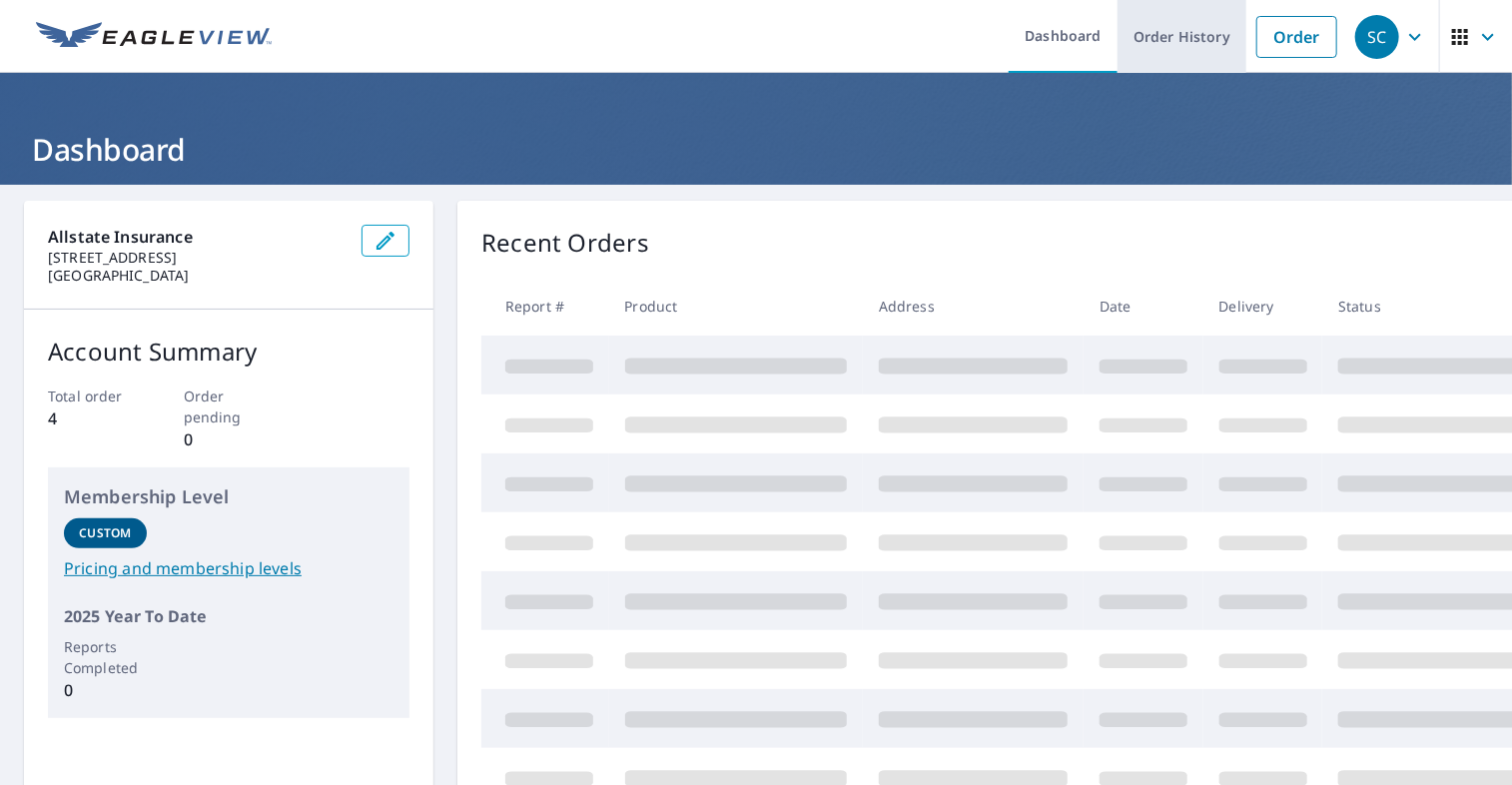 click on "Order History" at bounding box center (1181, 36) 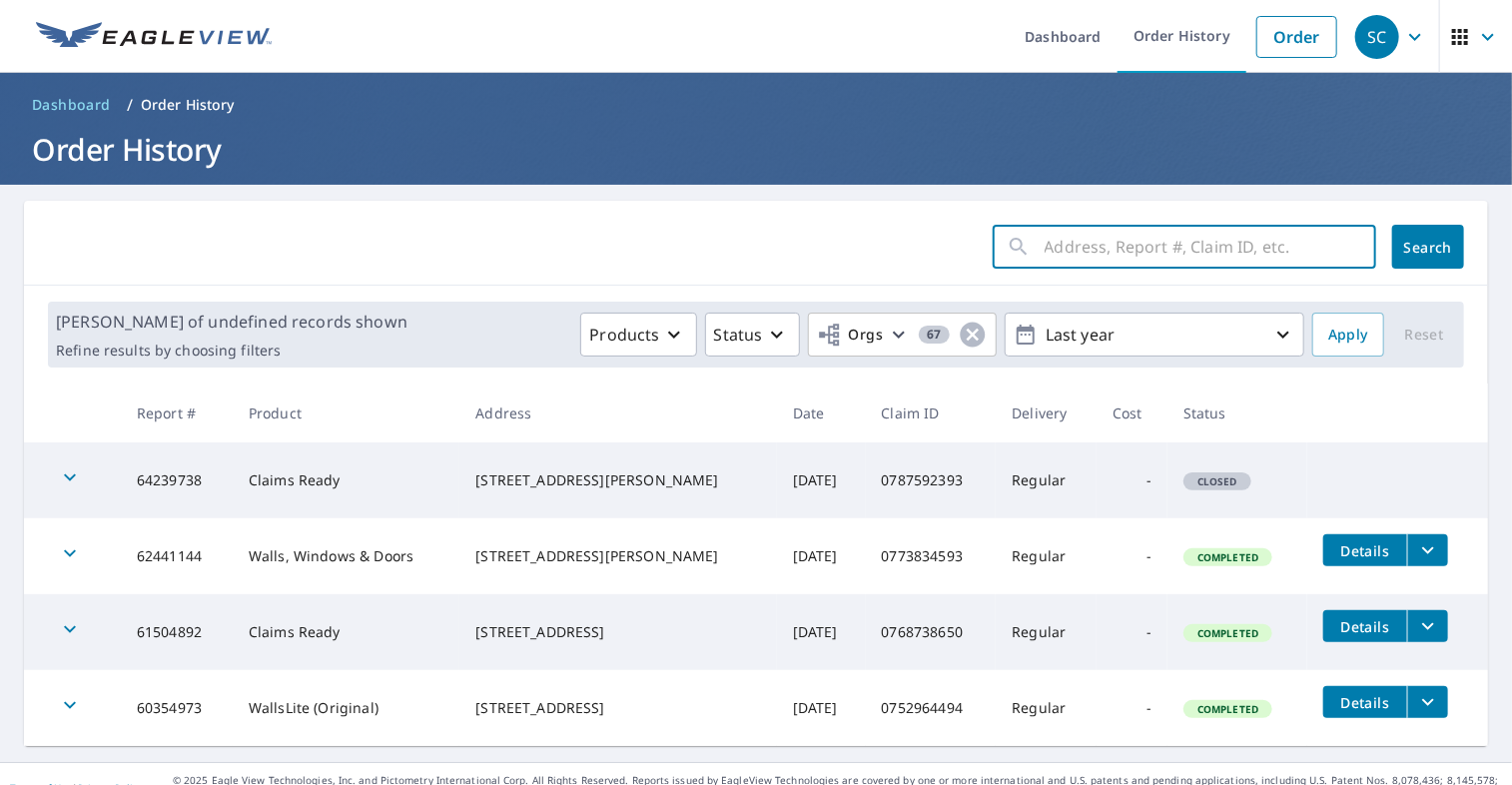 click at bounding box center (1210, 247) 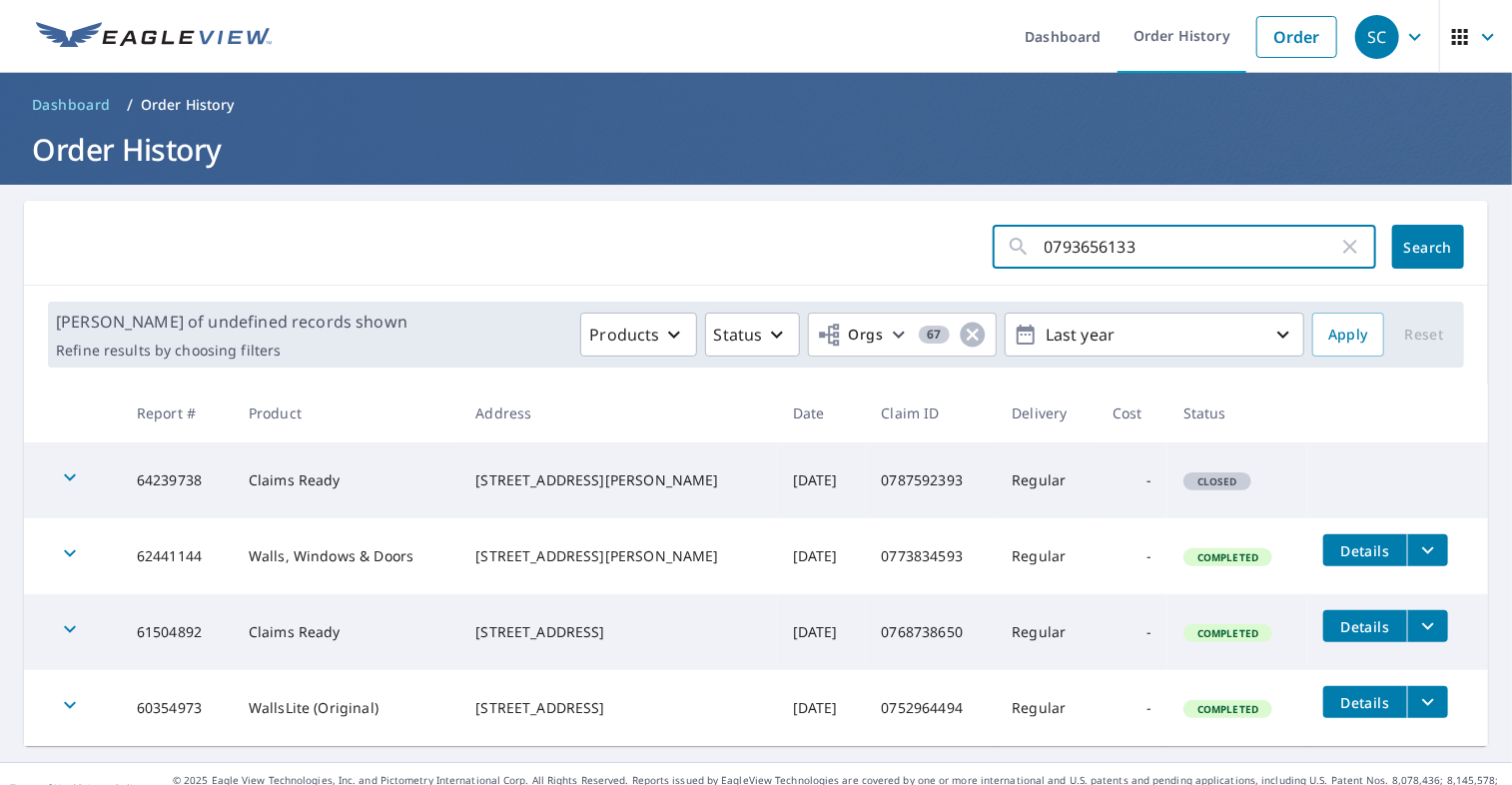 type on "0793656133" 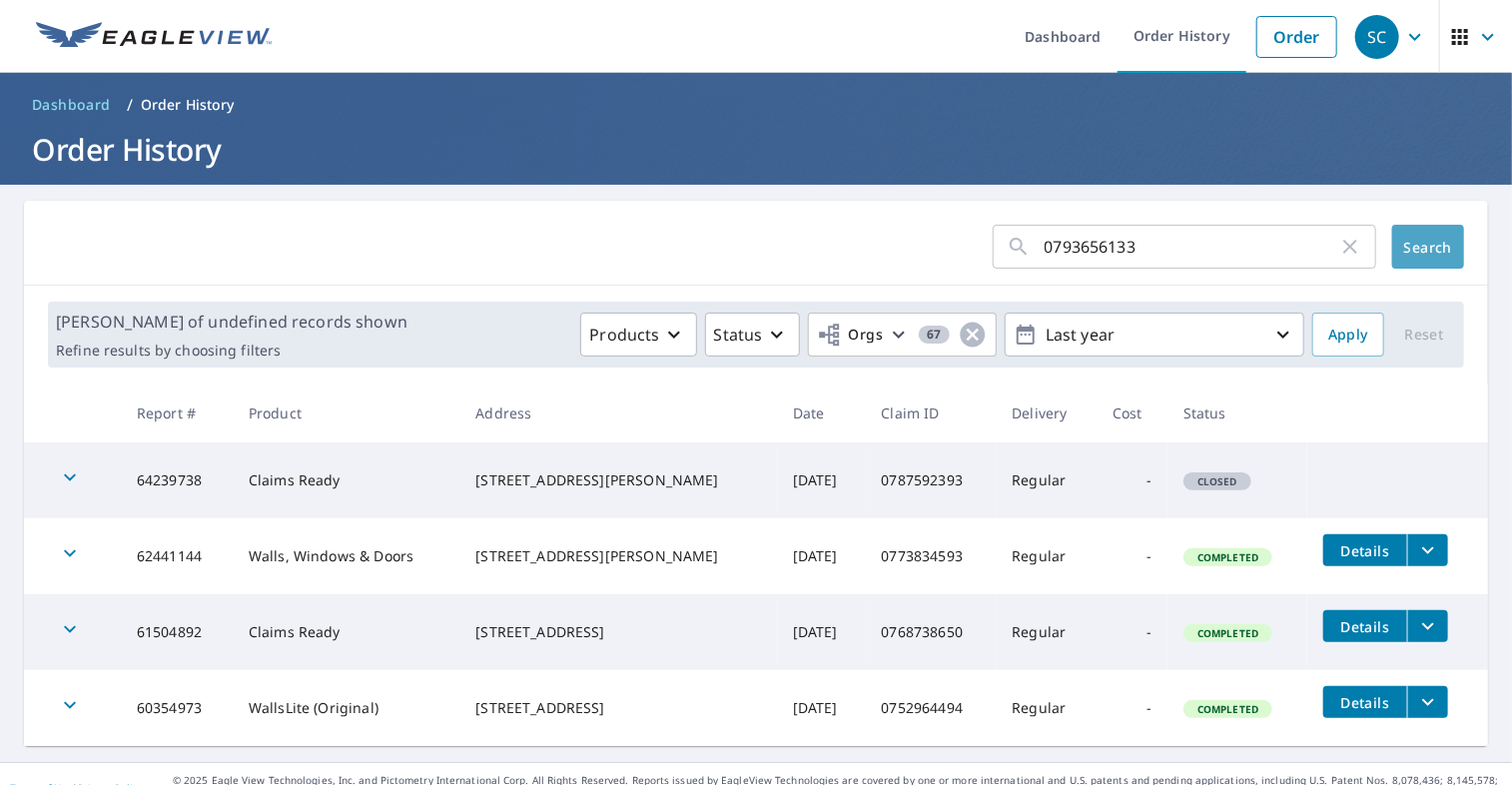 click on "Search" at bounding box center (1428, 247) 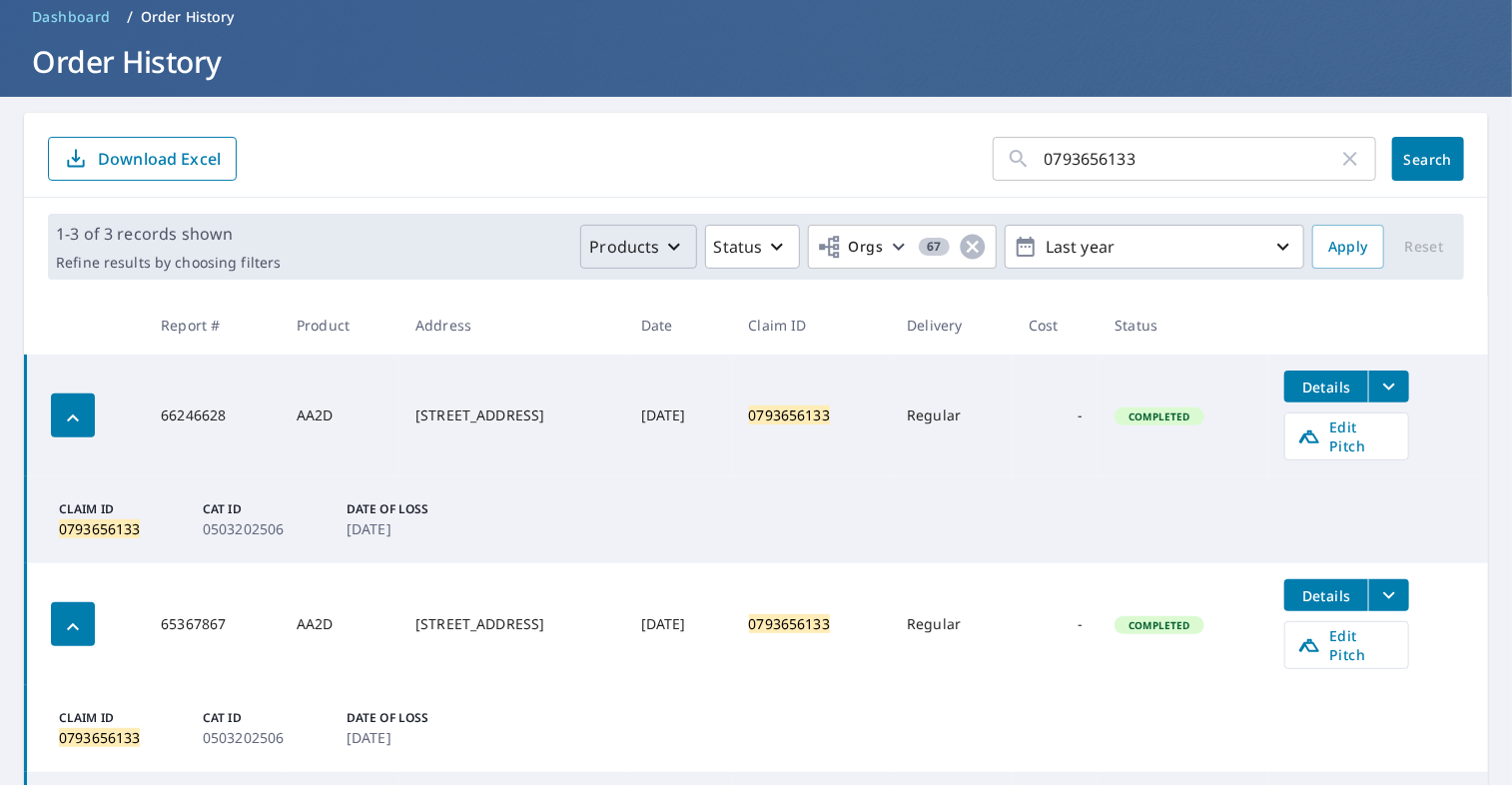 scroll, scrollTop: 100, scrollLeft: 0, axis: vertical 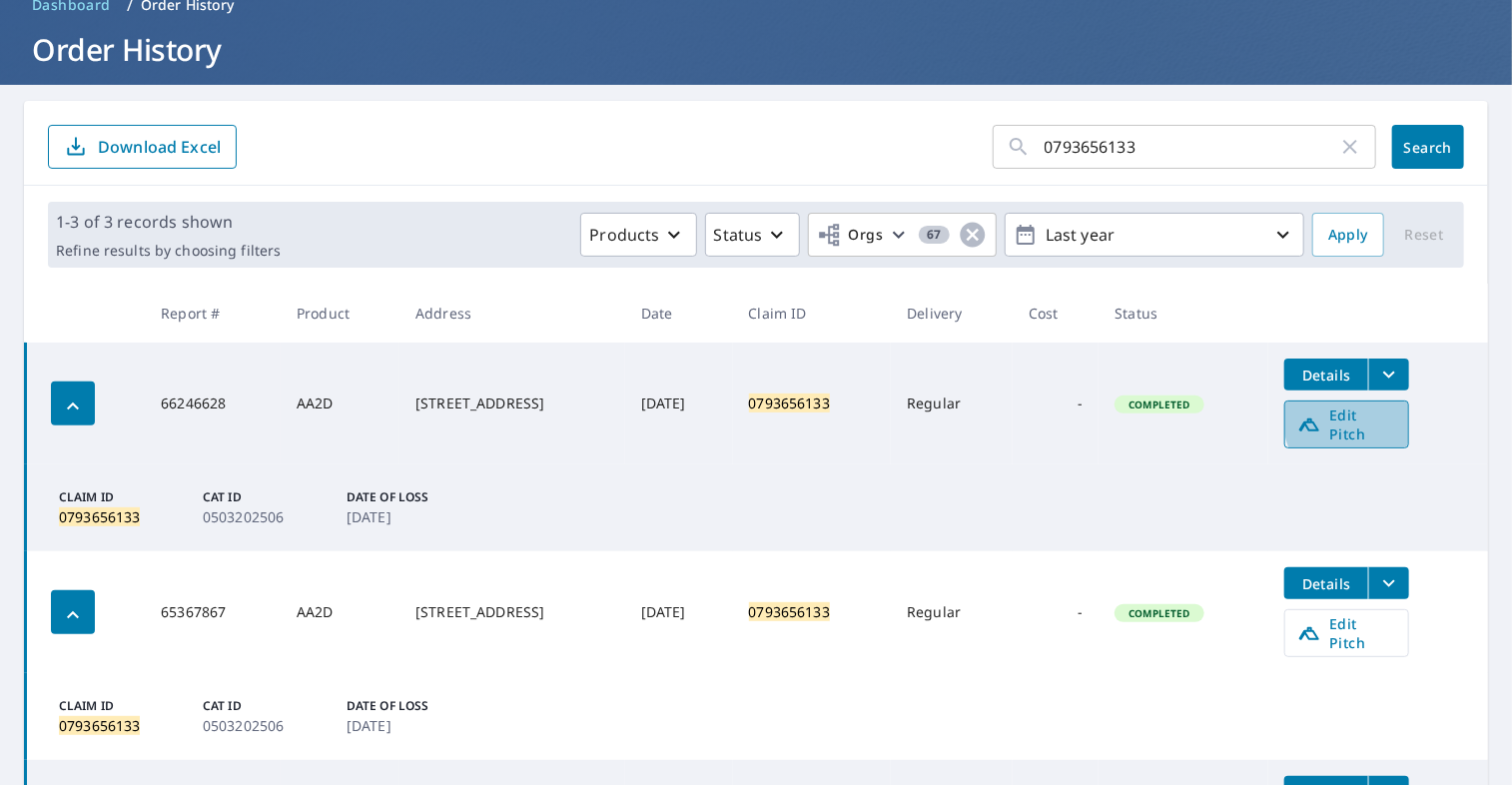 click on "Edit Pitch" at bounding box center (1346, 424) 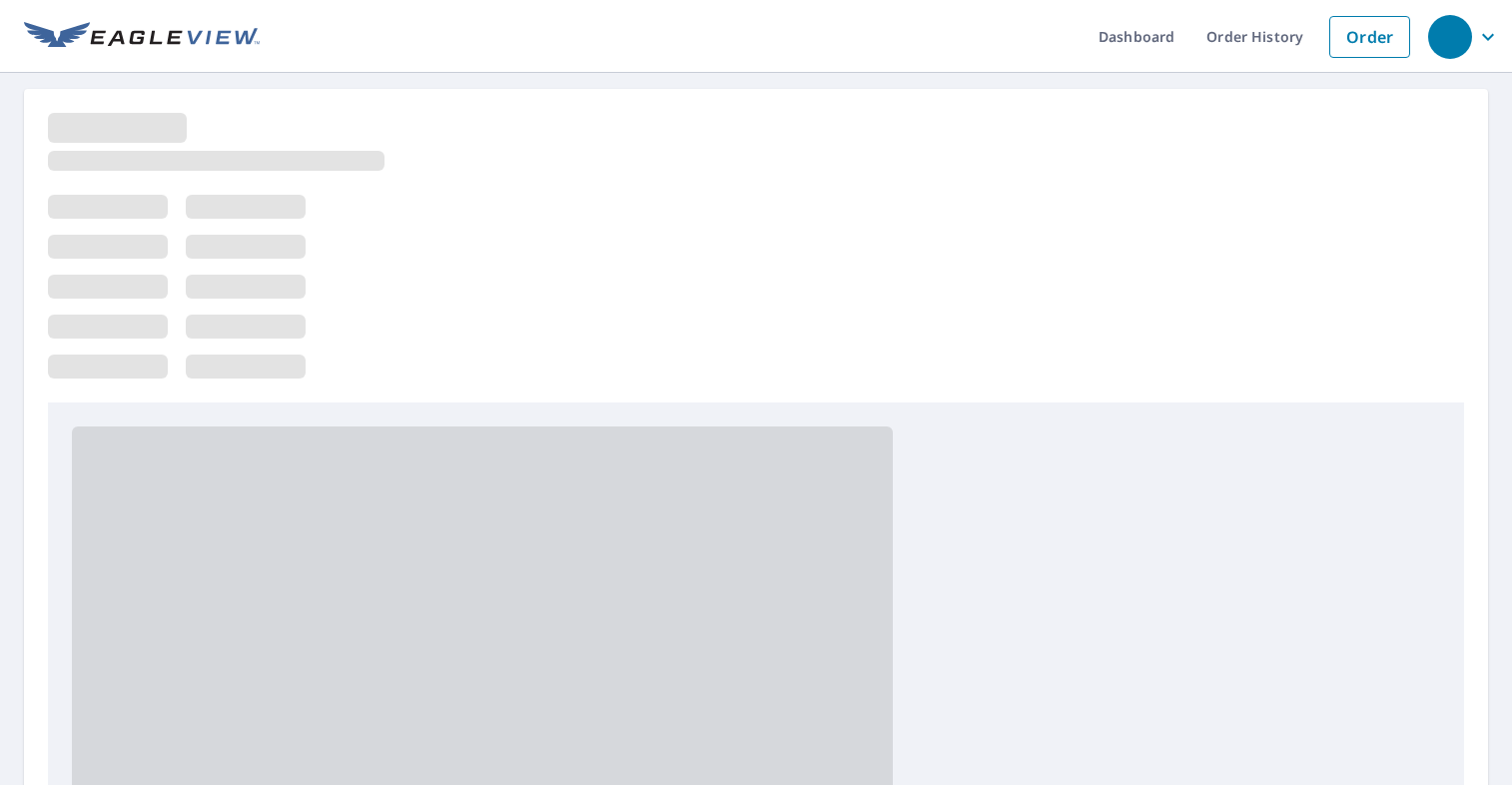 scroll, scrollTop: 0, scrollLeft: 0, axis: both 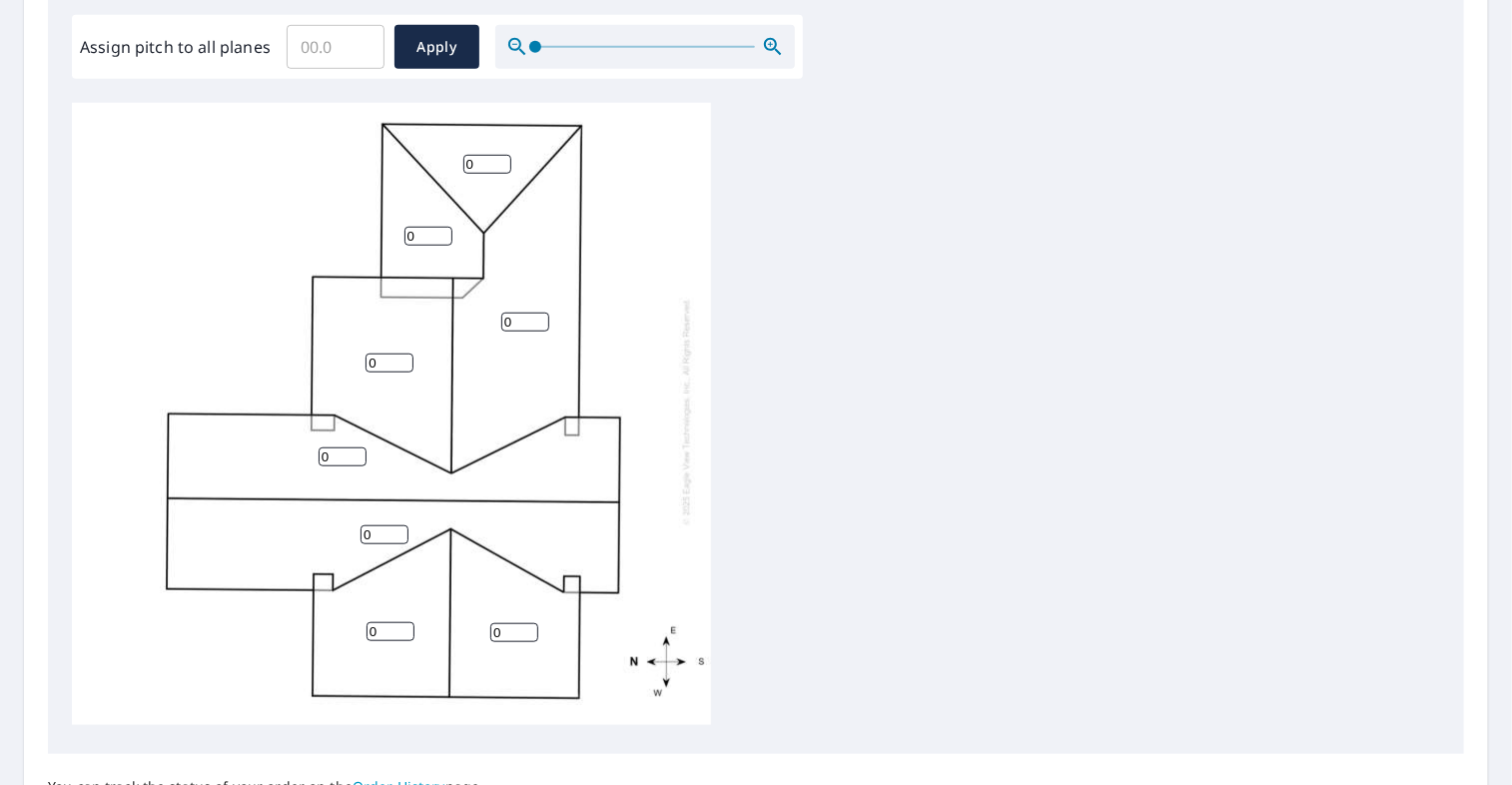 click on "0" at bounding box center [343, 456] 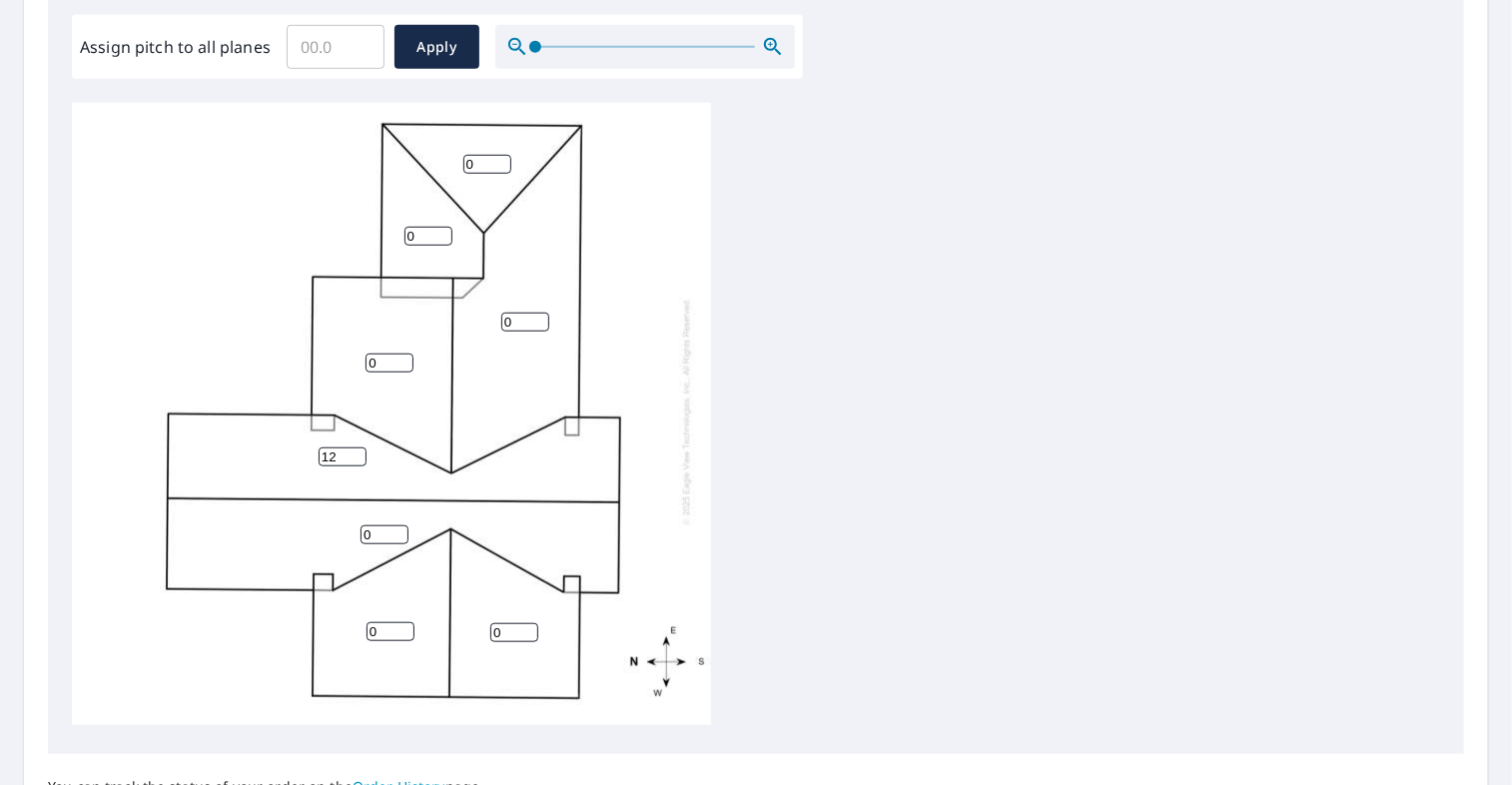 type on "12" 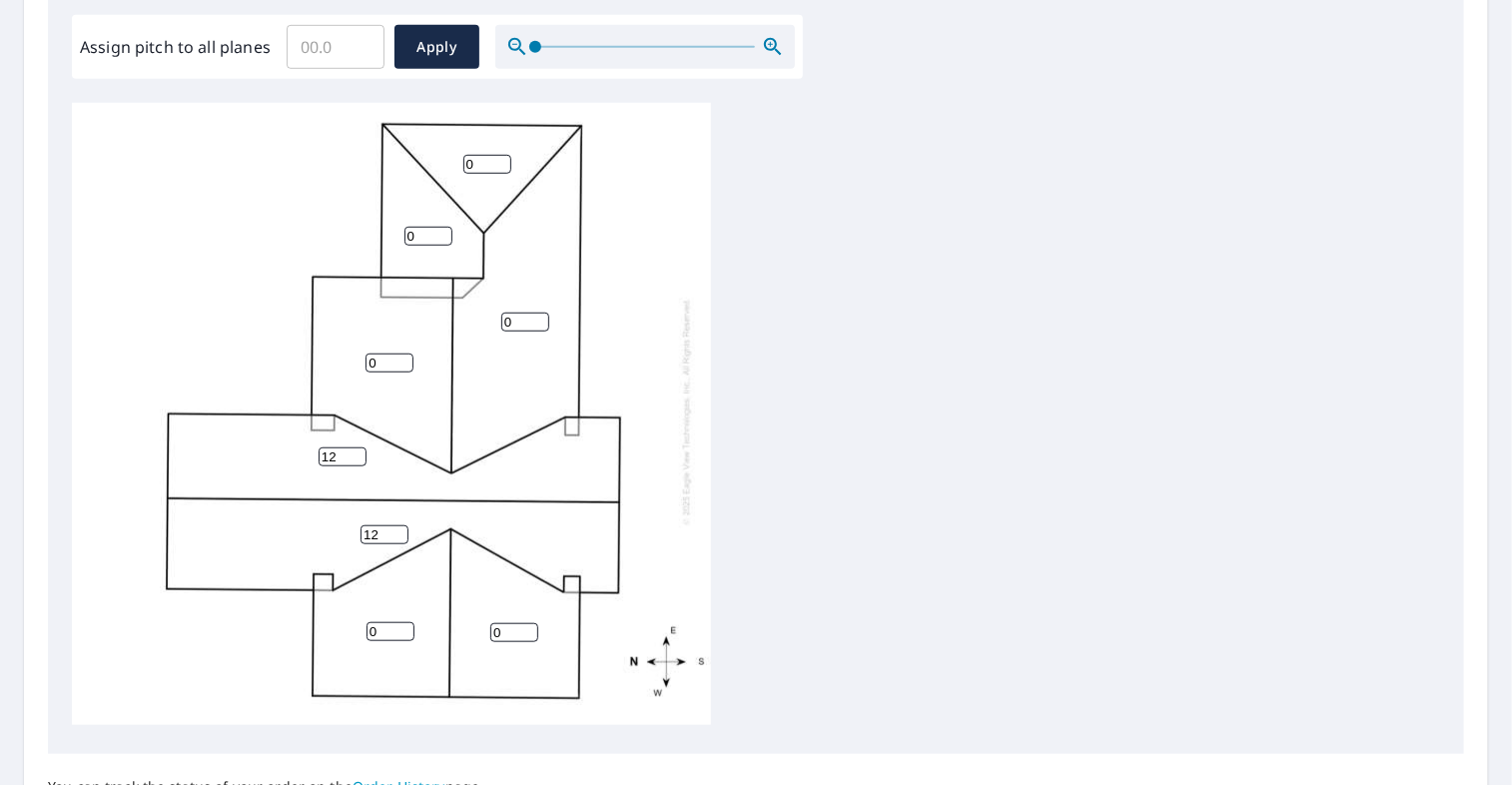 type on "12" 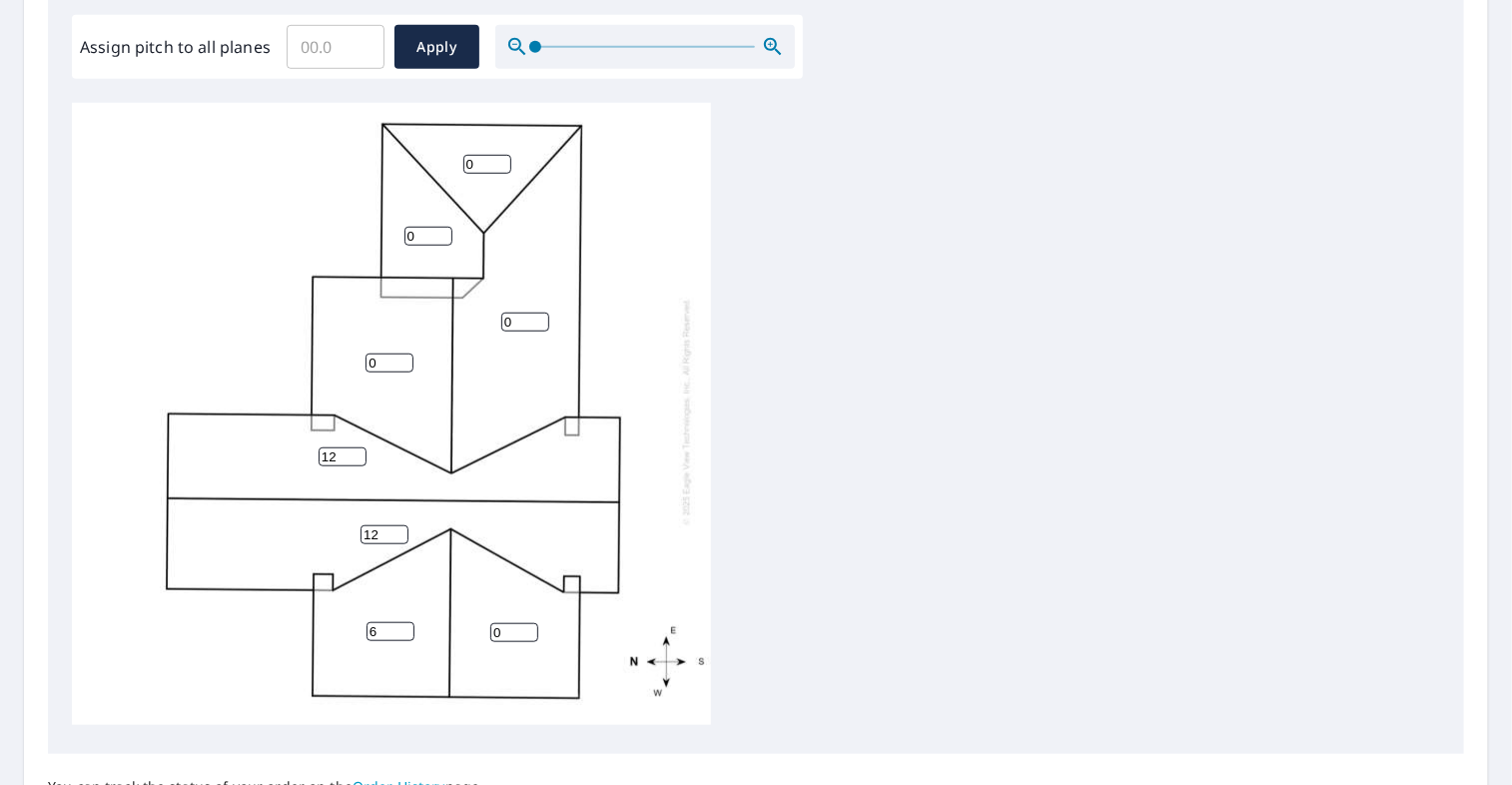 type on "6" 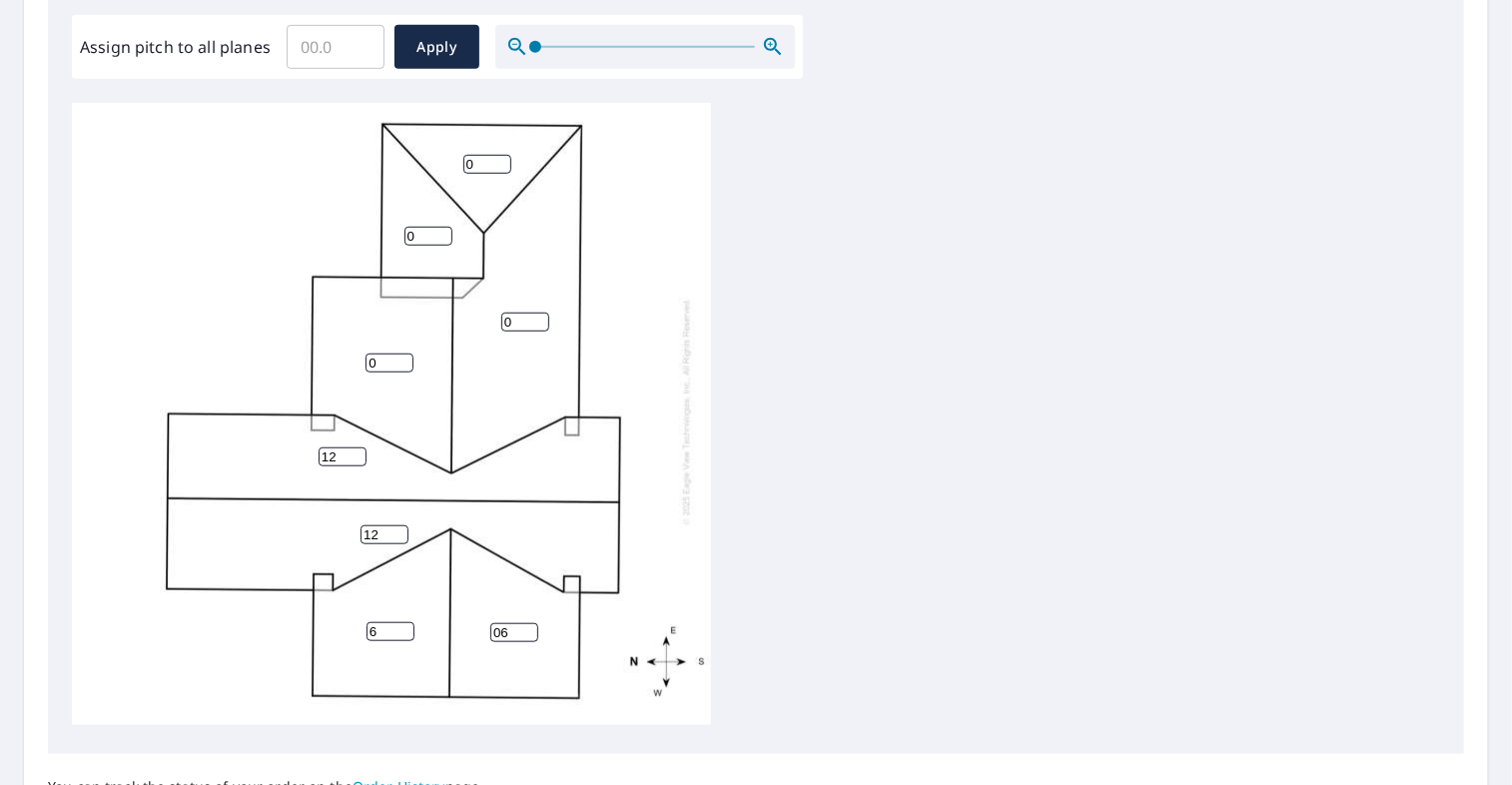 drag, startPoint x: 517, startPoint y: 619, endPoint x: 480, endPoint y: 611, distance: 37.85499 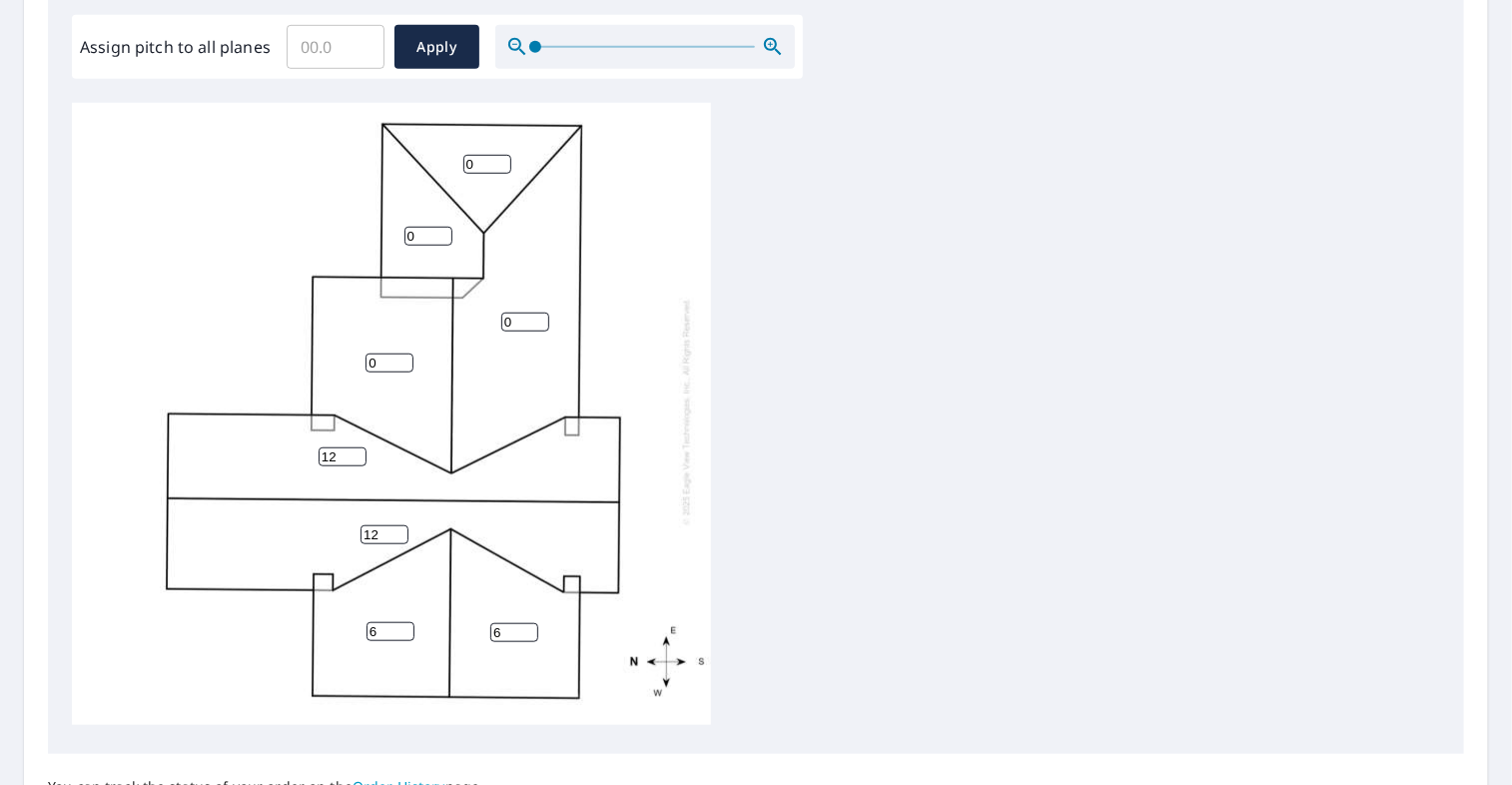 type on "6" 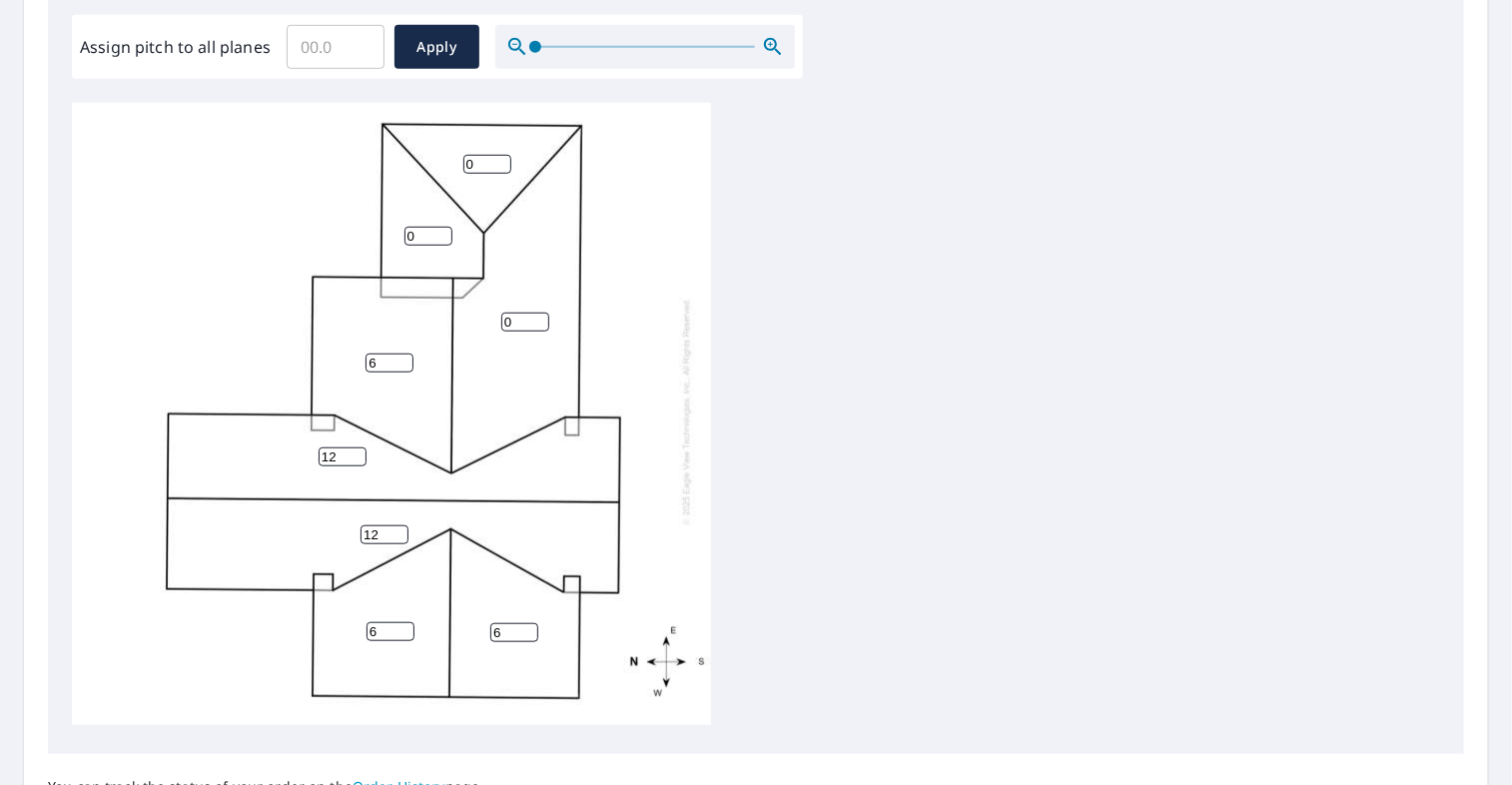 type on "6" 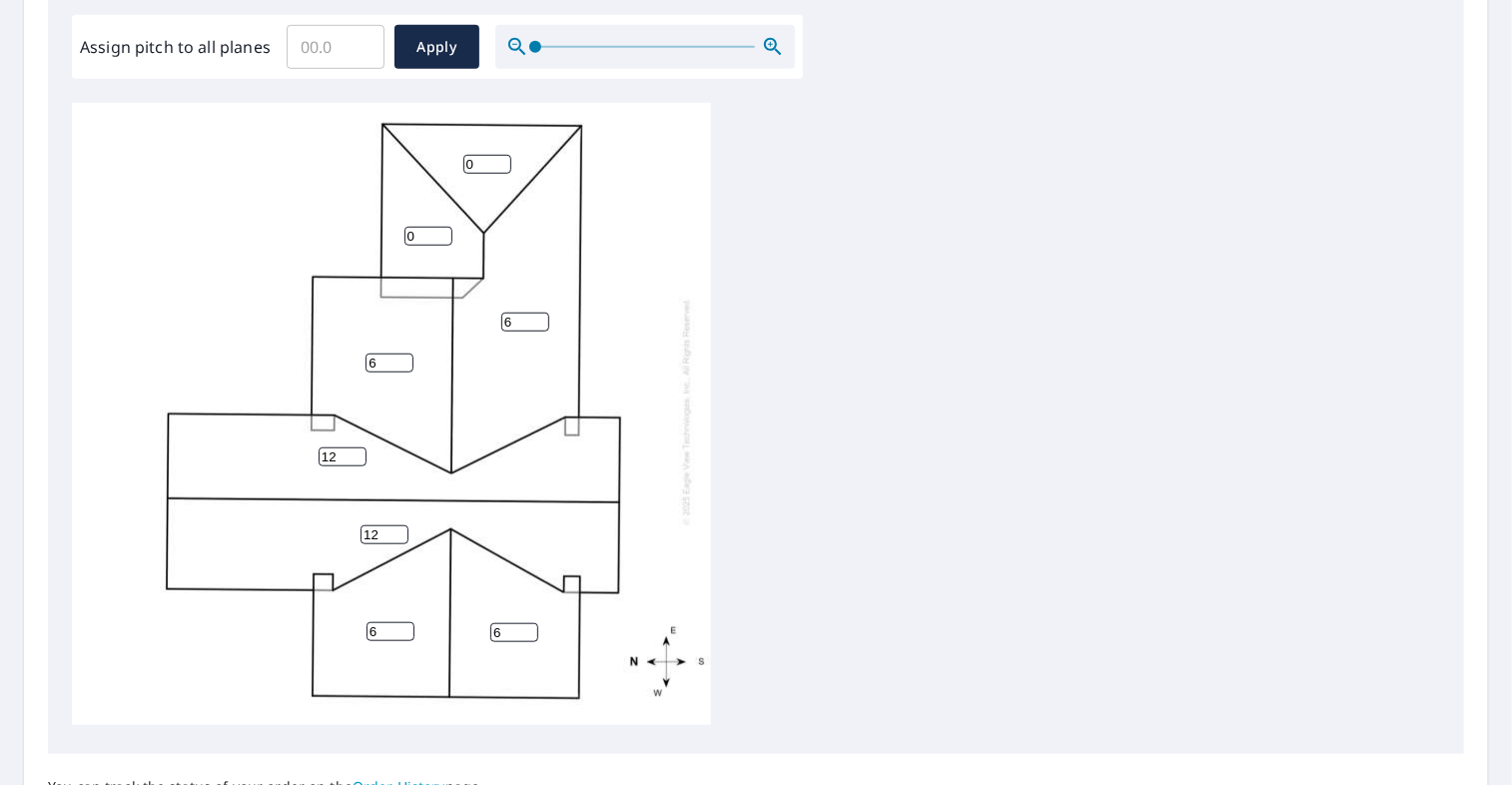 type on "6" 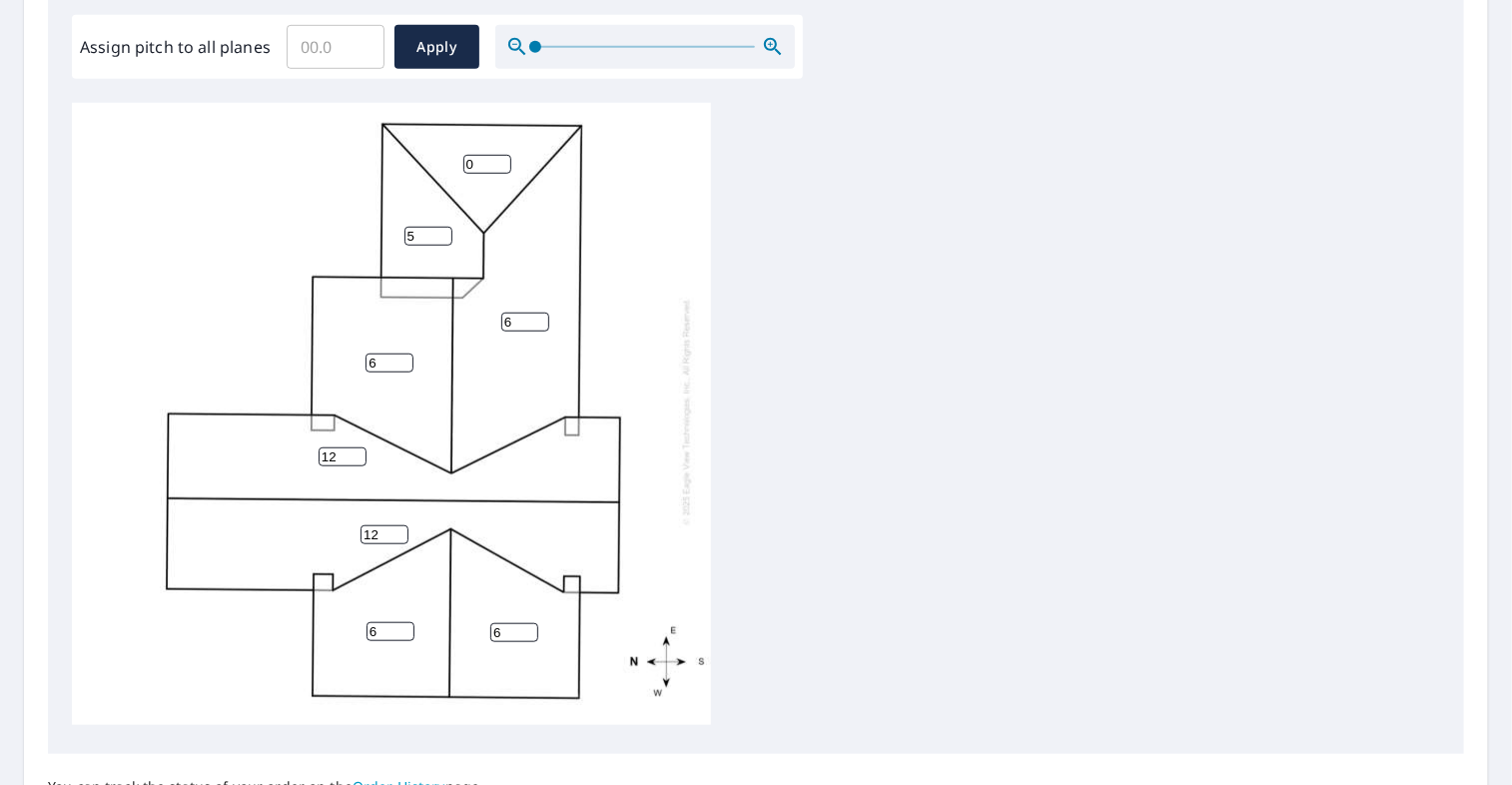 type on "5" 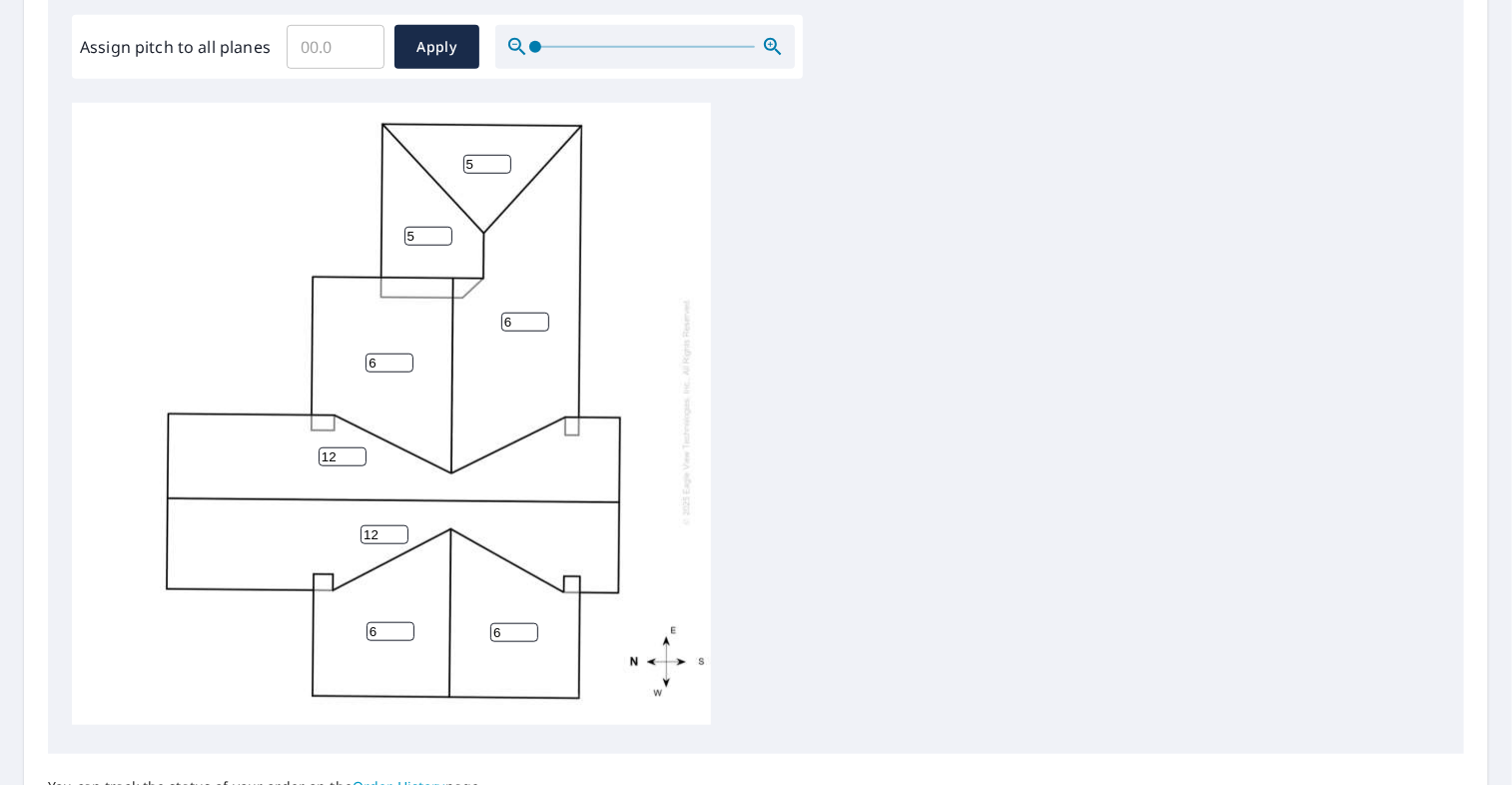 type on "5" 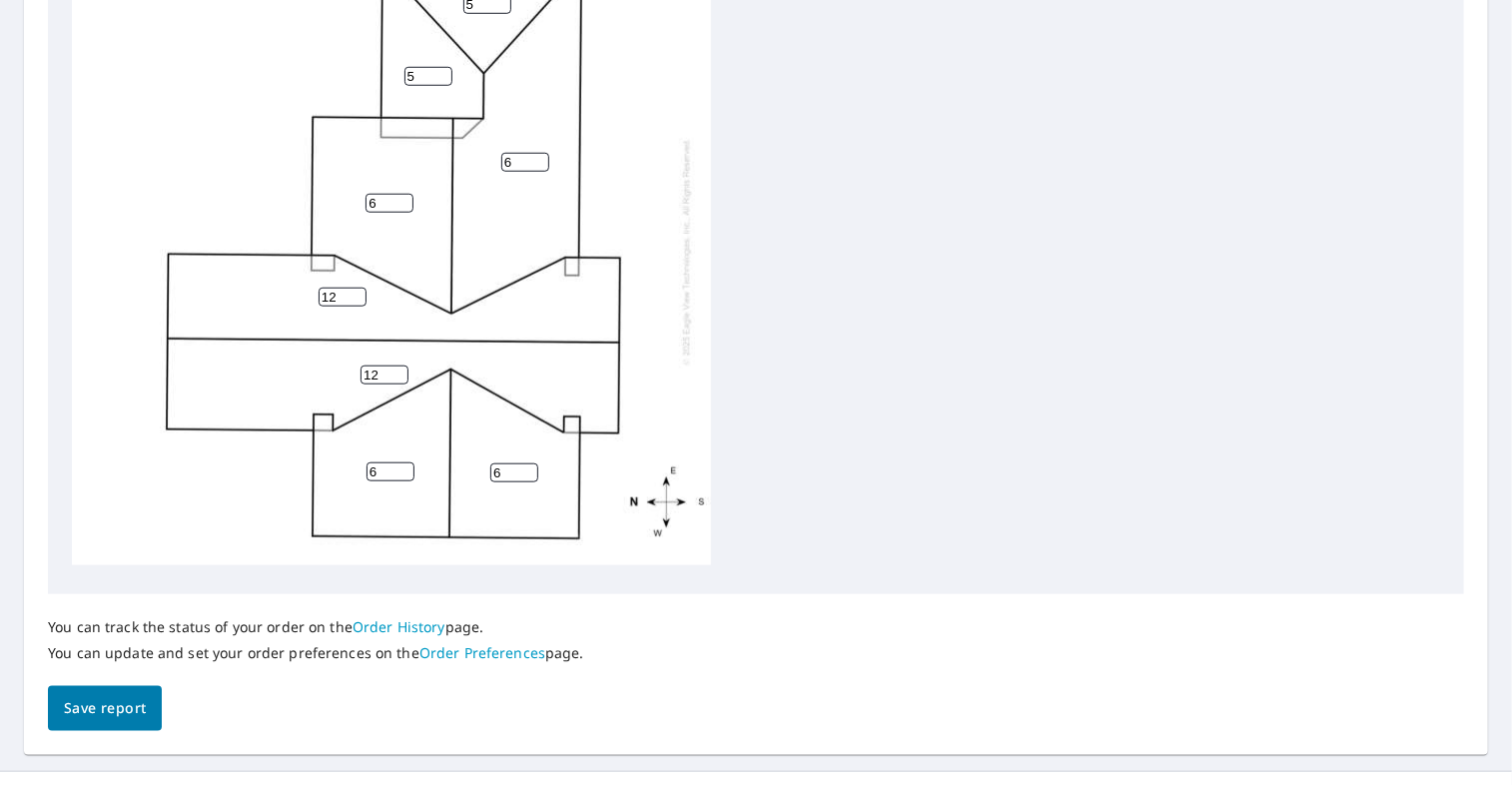 scroll, scrollTop: 795, scrollLeft: 0, axis: vertical 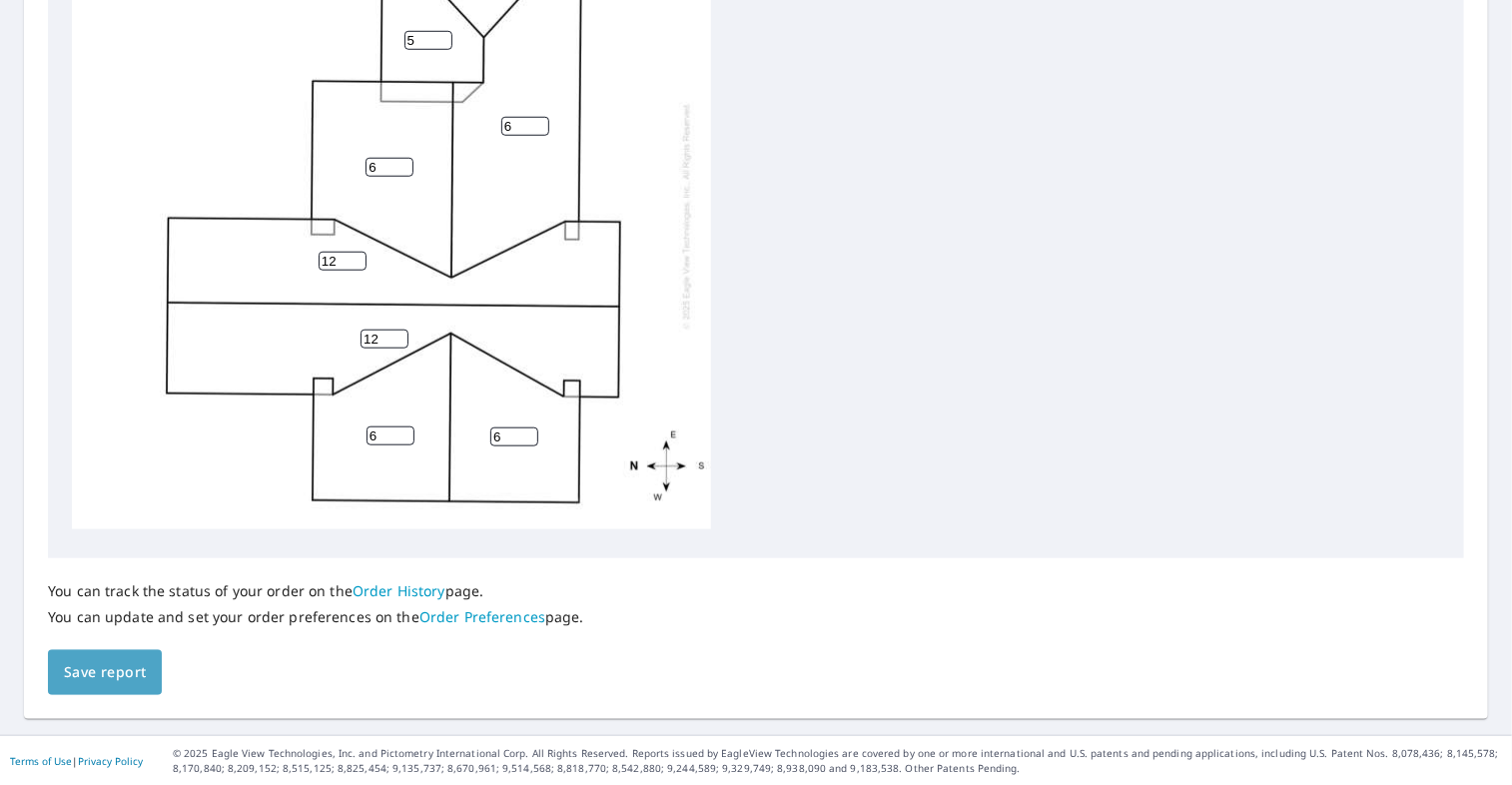 click on "Save report" at bounding box center (105, 672) 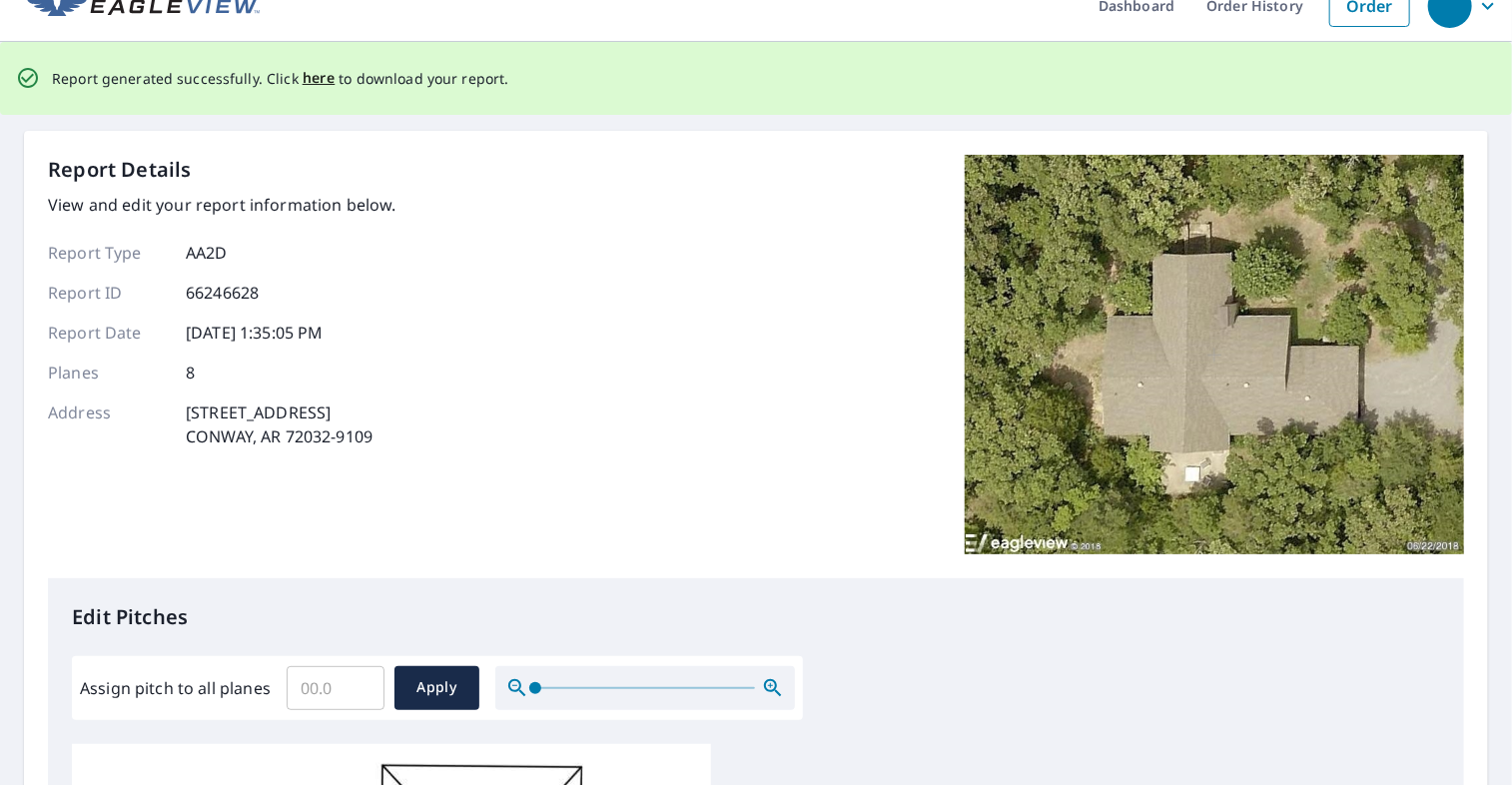 scroll, scrollTop: 0, scrollLeft: 0, axis: both 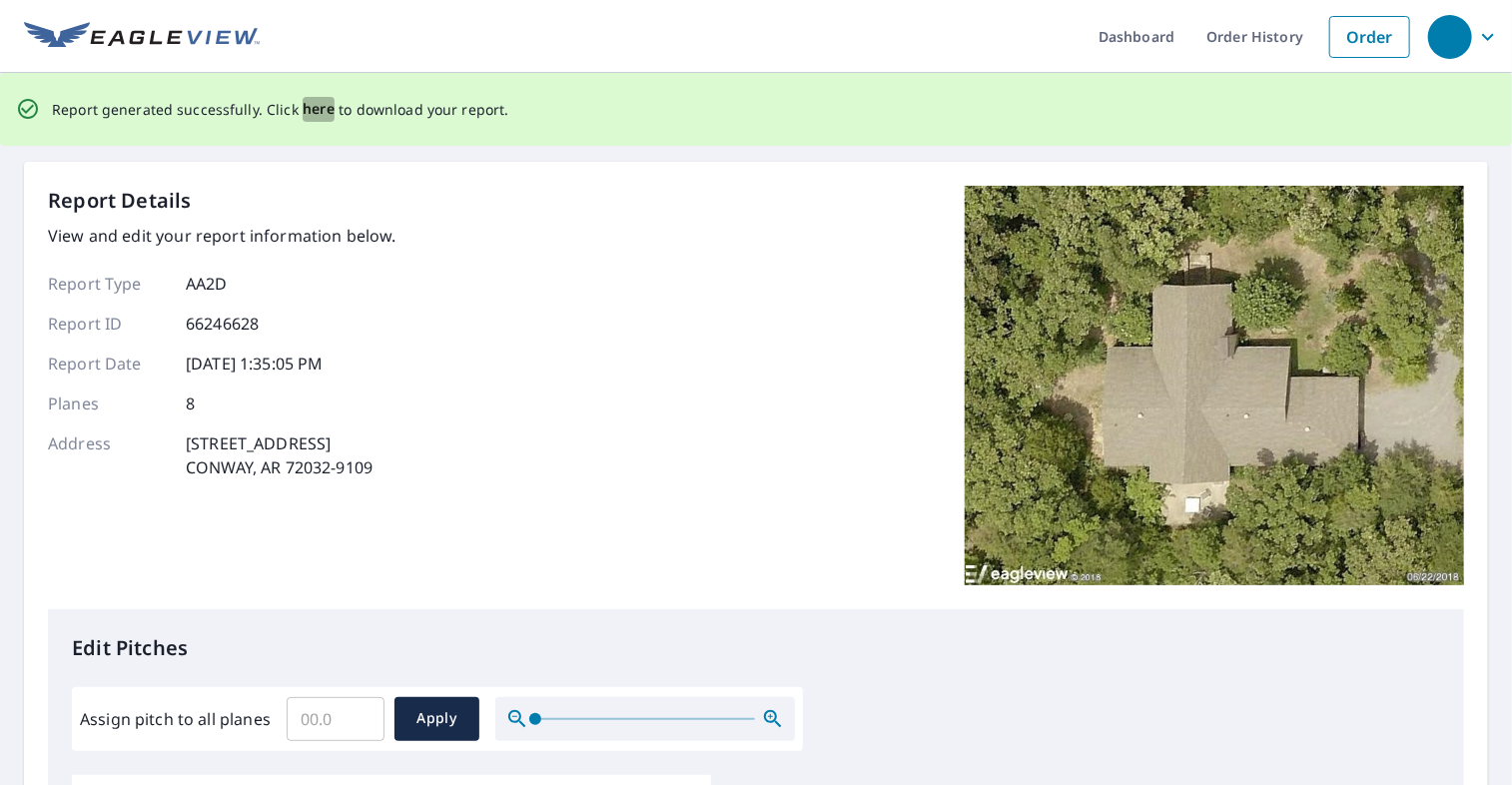 click on "here" at bounding box center (319, 109) 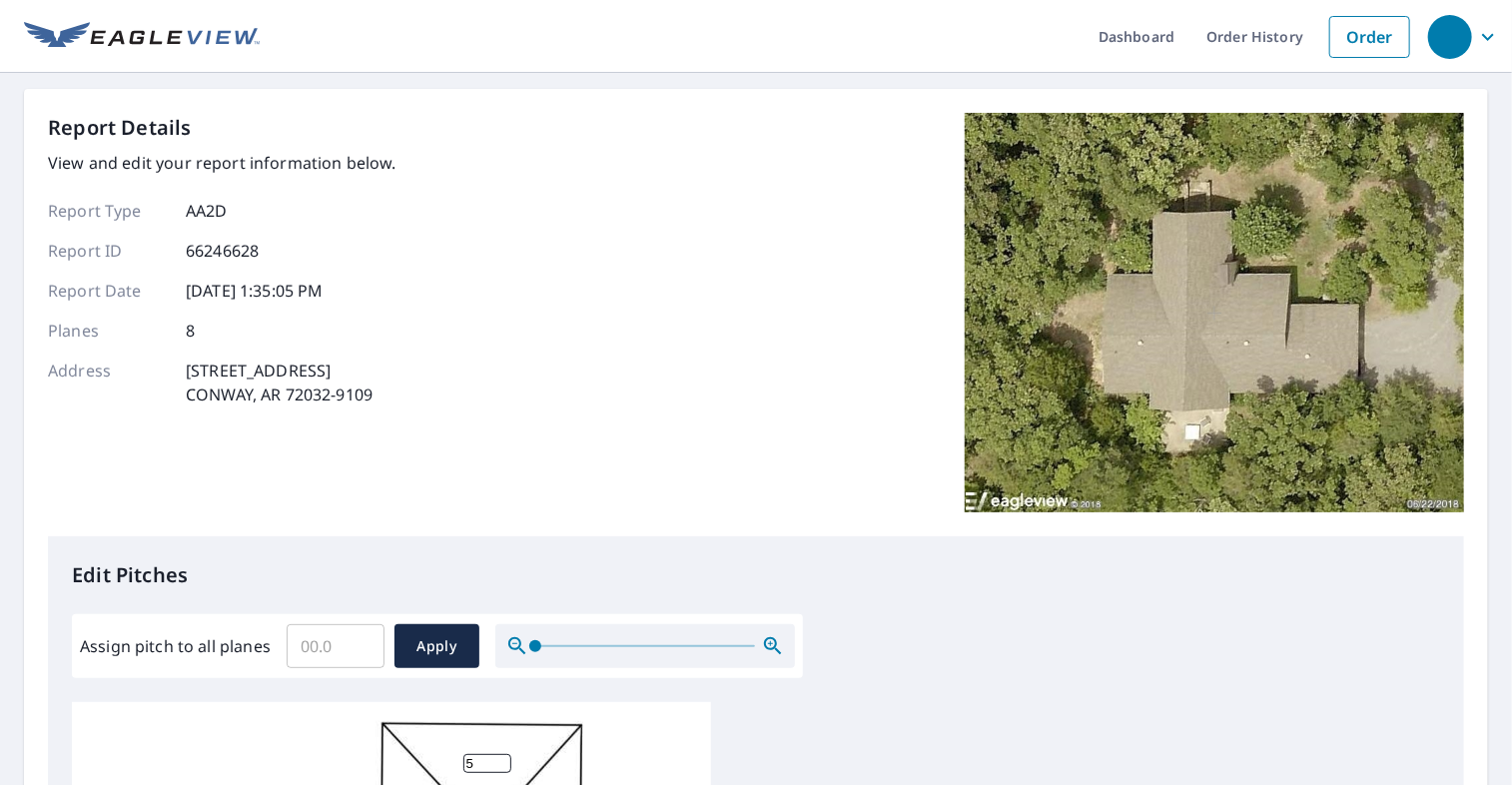 click on "Report Details View and edit your report information below. Report Type AA2D Report ID 66246628 Report Date [DATE] 1:35:05 PM Planes 8 Address [STREET_ADDRESS]" at bounding box center [756, 325] 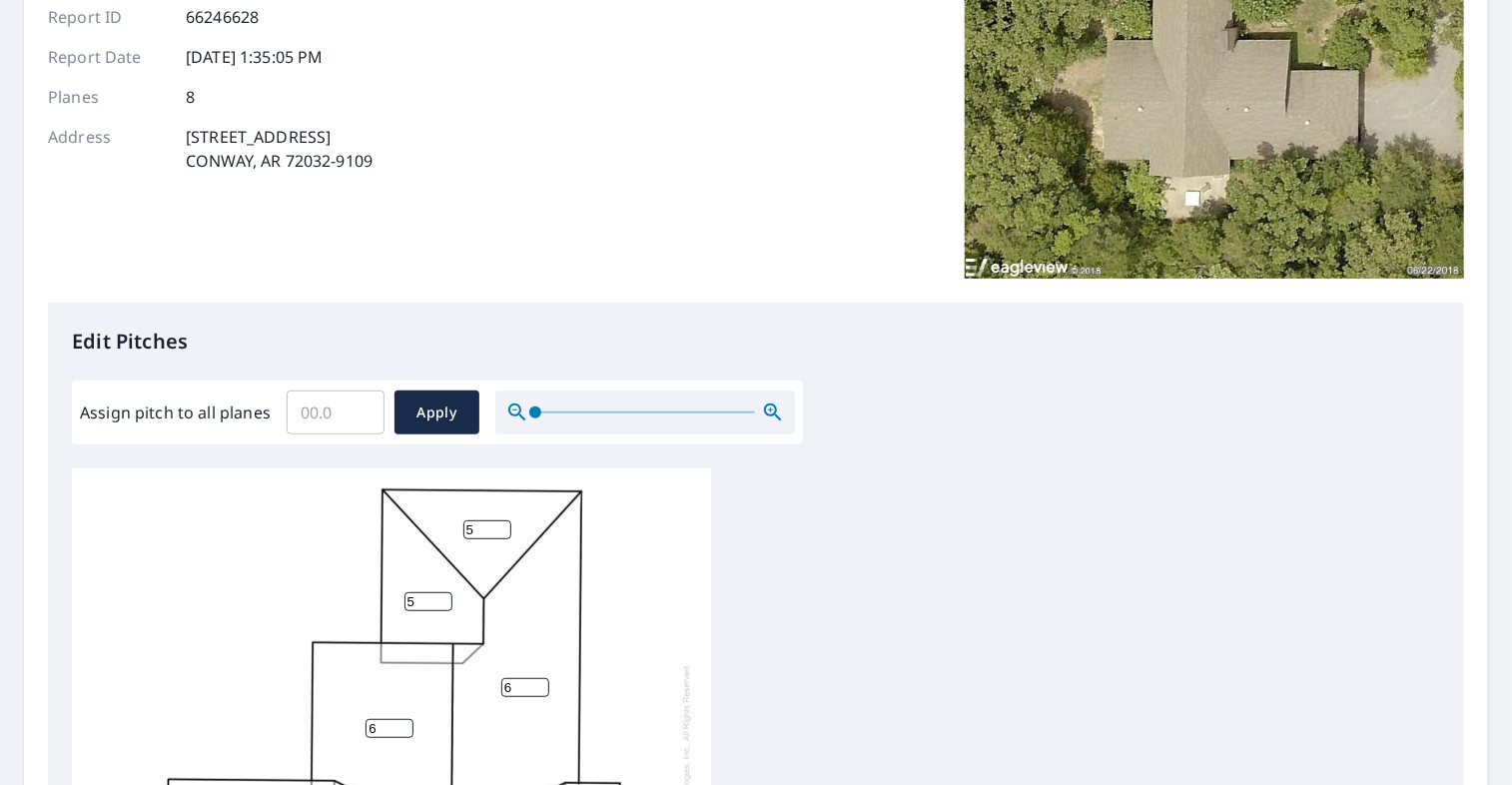scroll, scrollTop: 395, scrollLeft: 0, axis: vertical 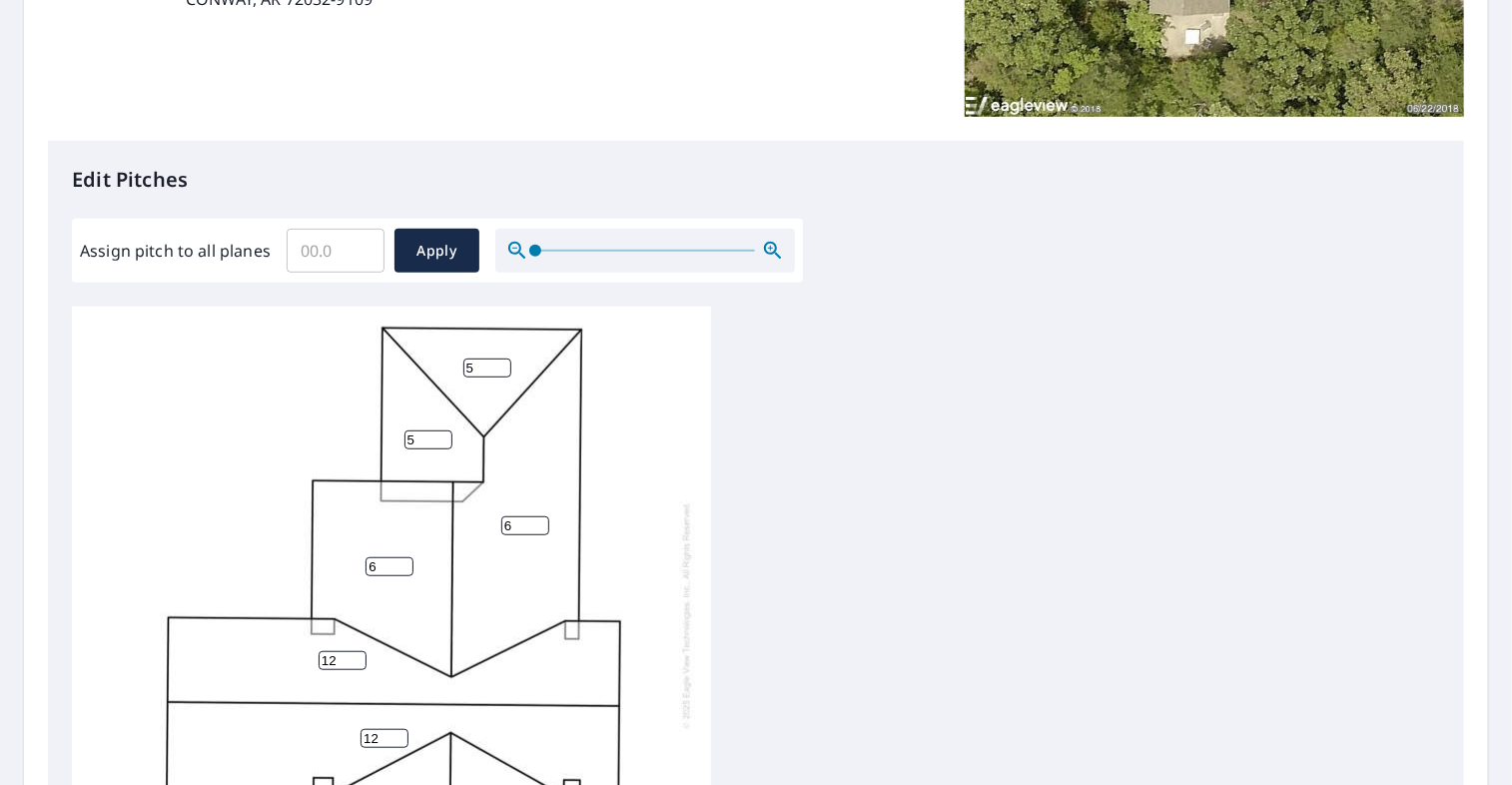 click on "5" at bounding box center (487, 368) 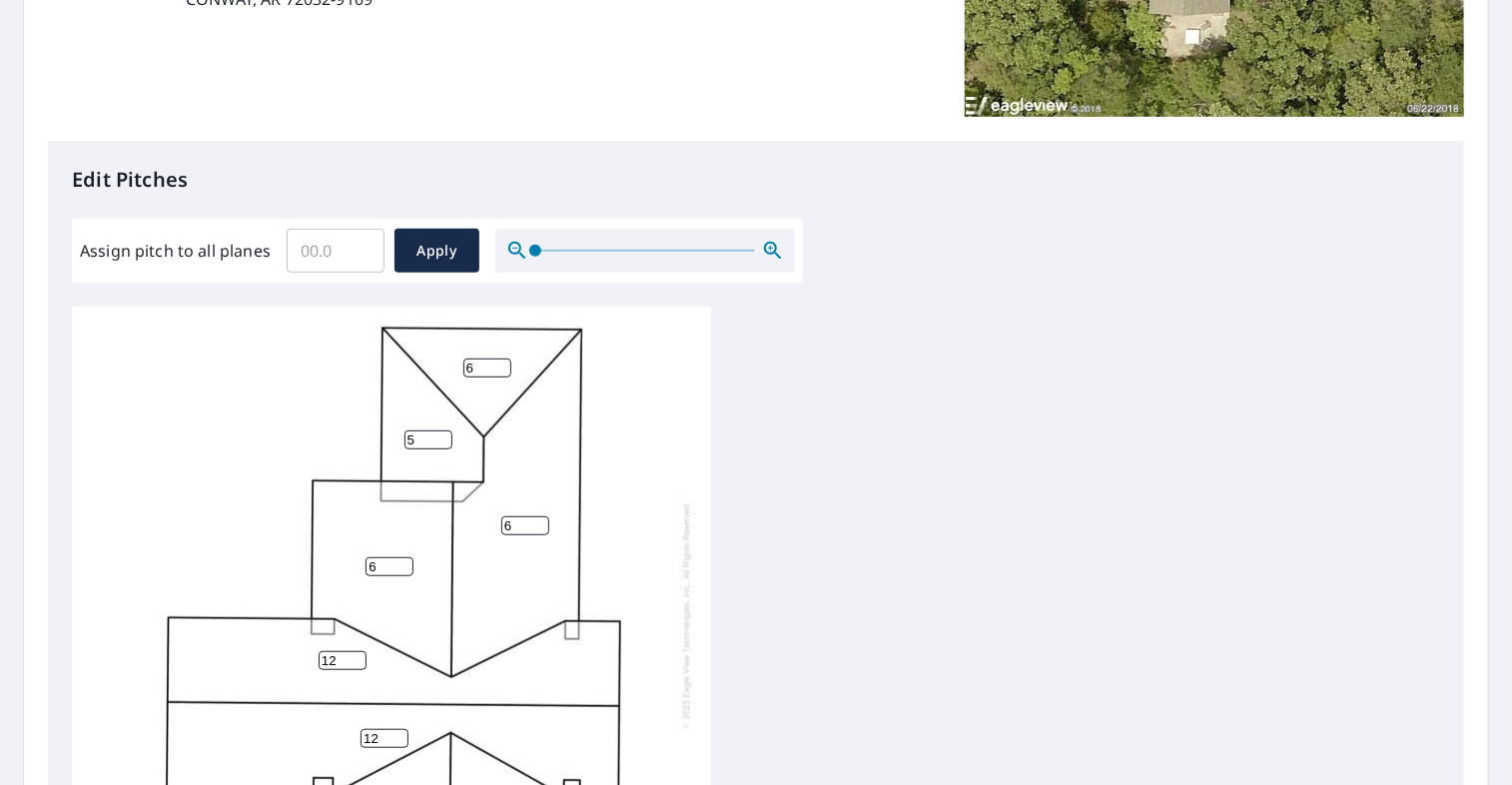 type on "6" 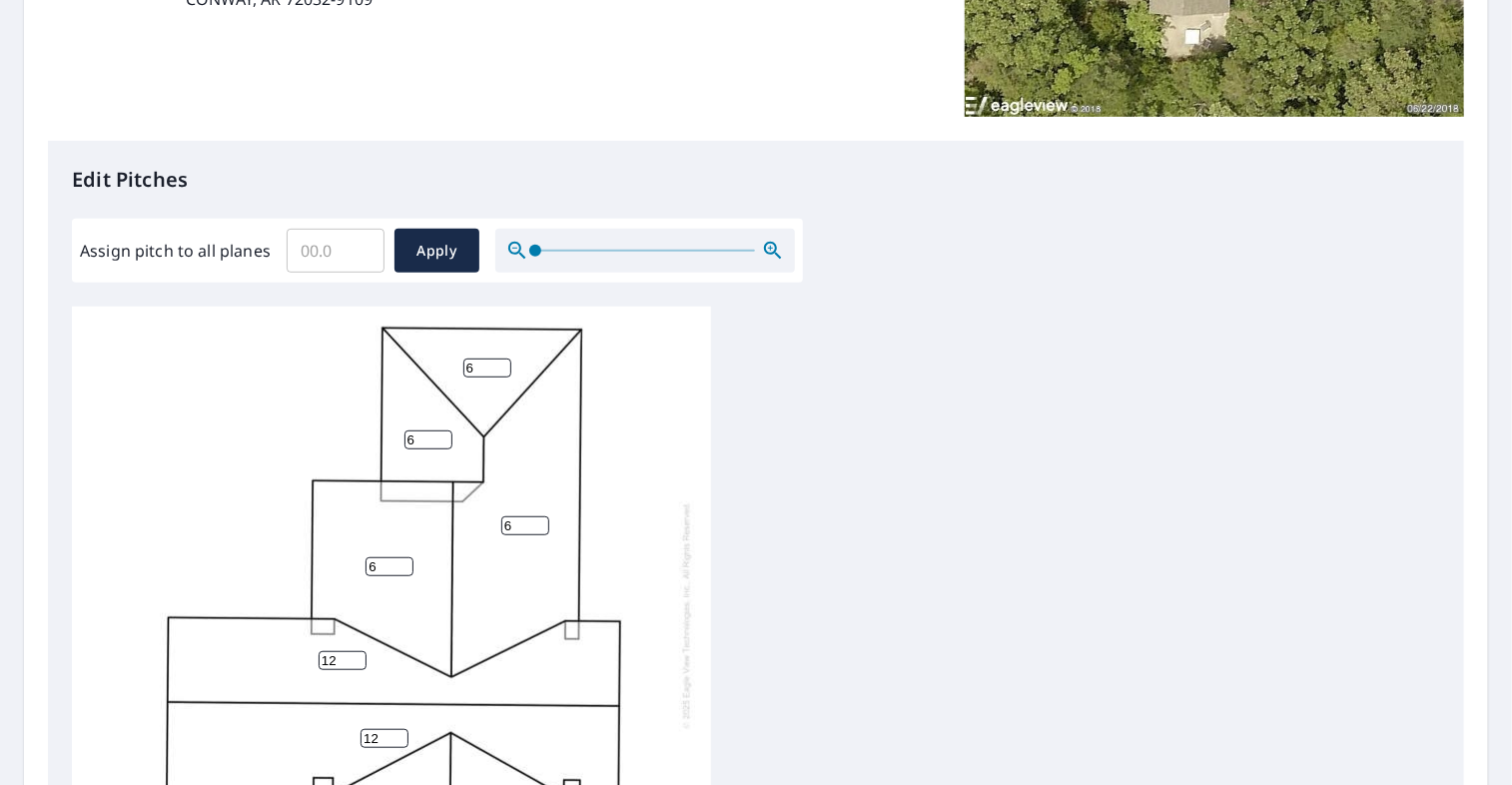 type on "6" 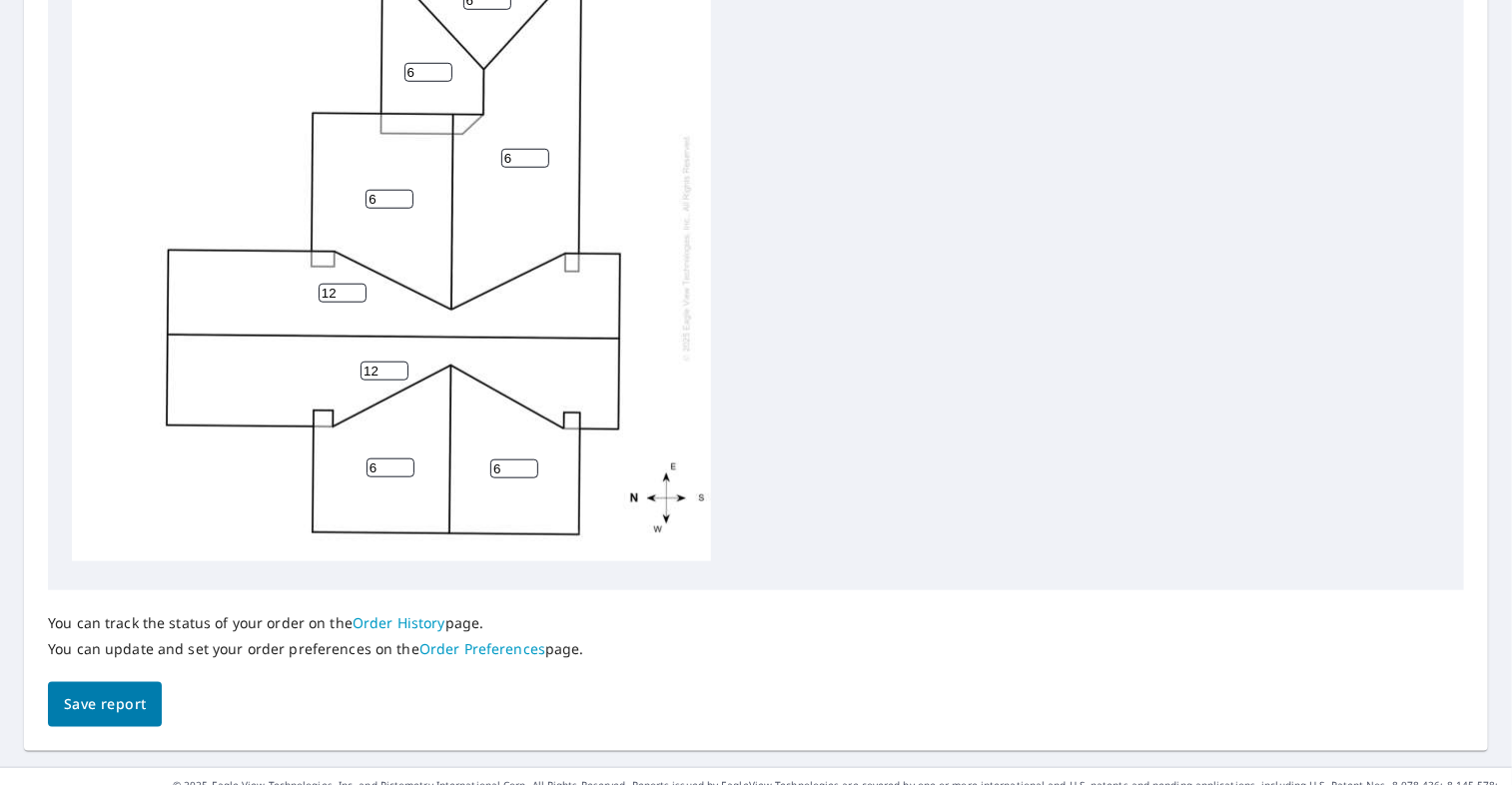 scroll, scrollTop: 795, scrollLeft: 0, axis: vertical 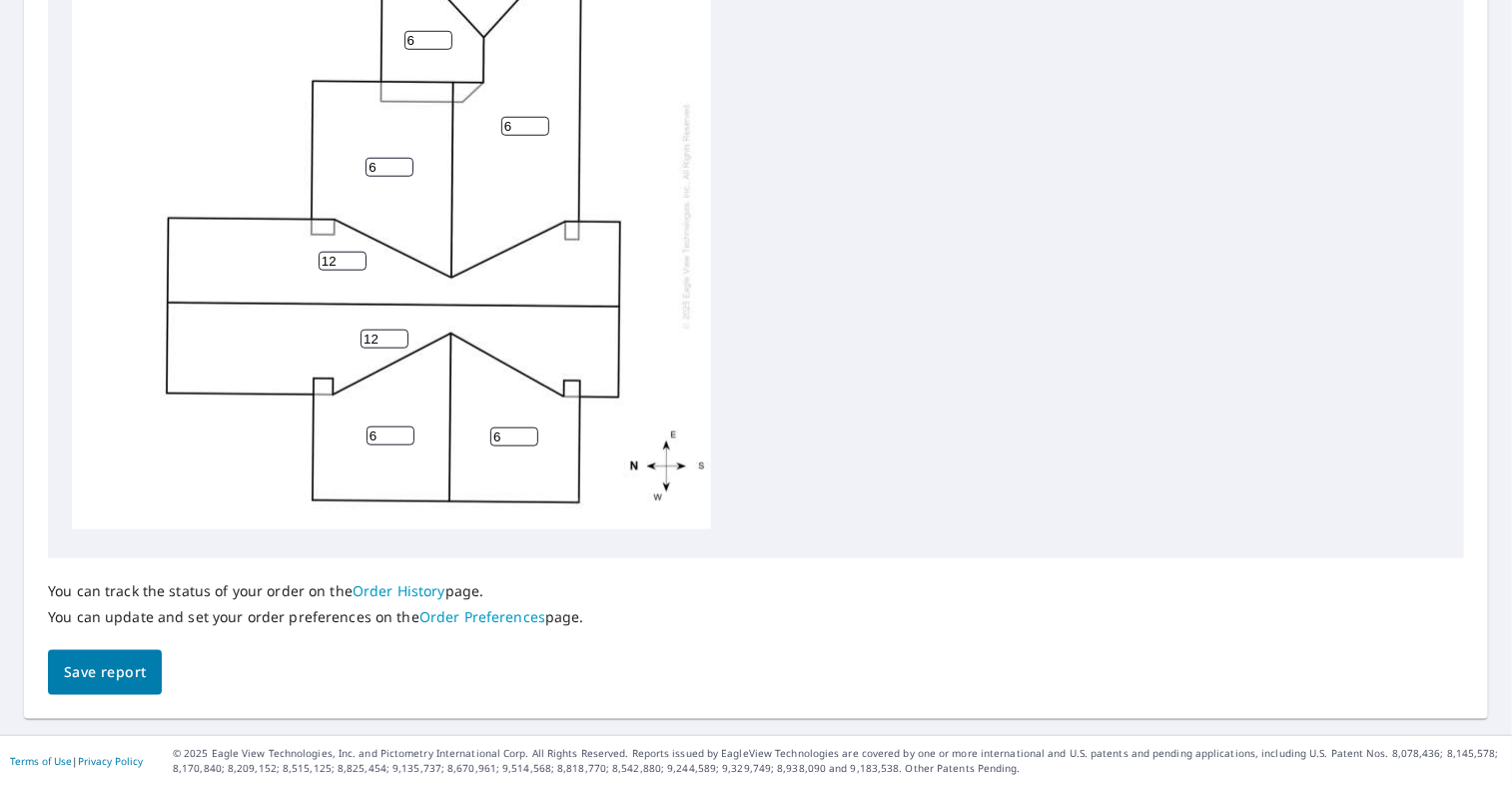 click on "Save report" at bounding box center [105, 672] 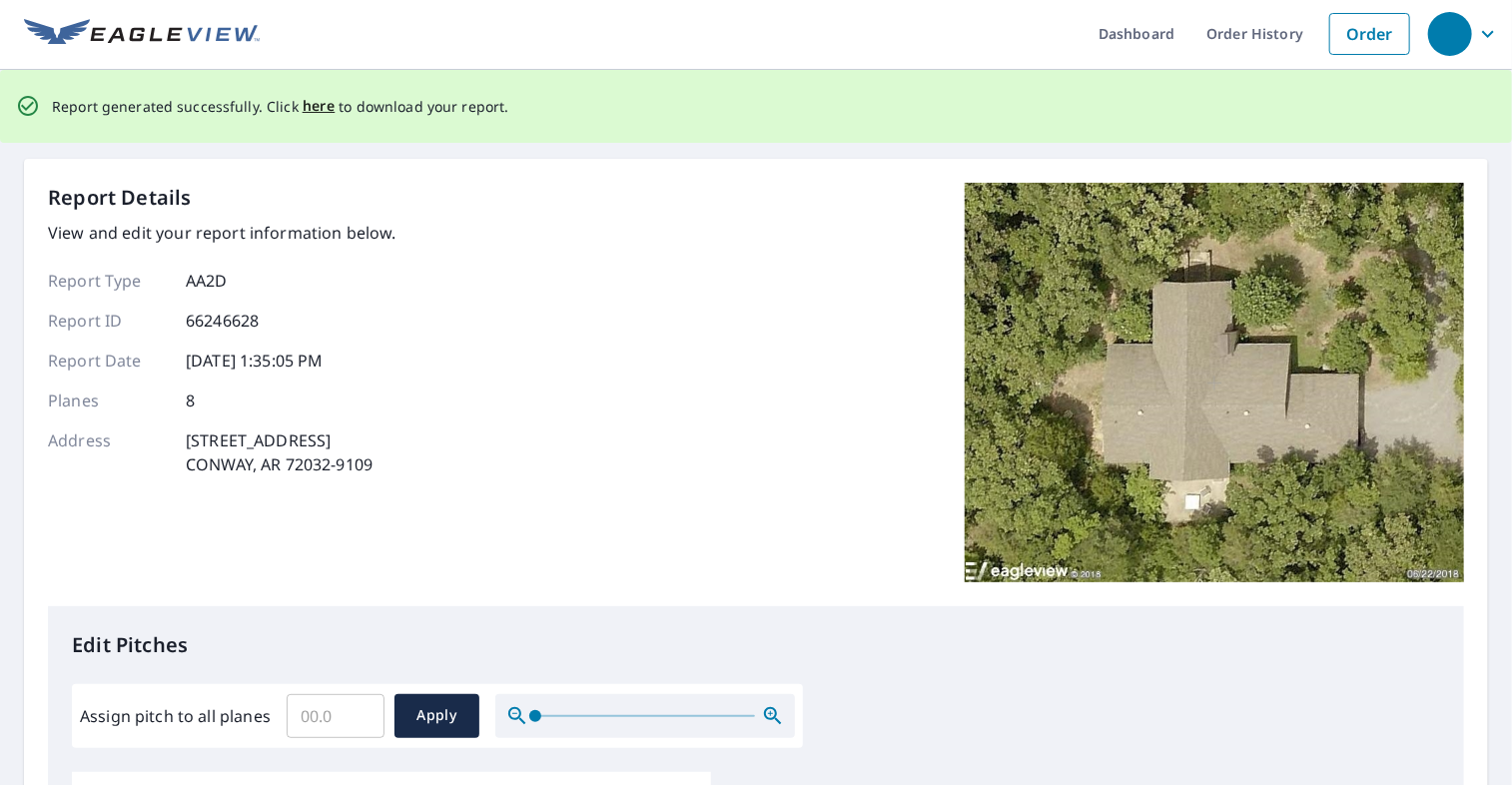 scroll, scrollTop: 0, scrollLeft: 0, axis: both 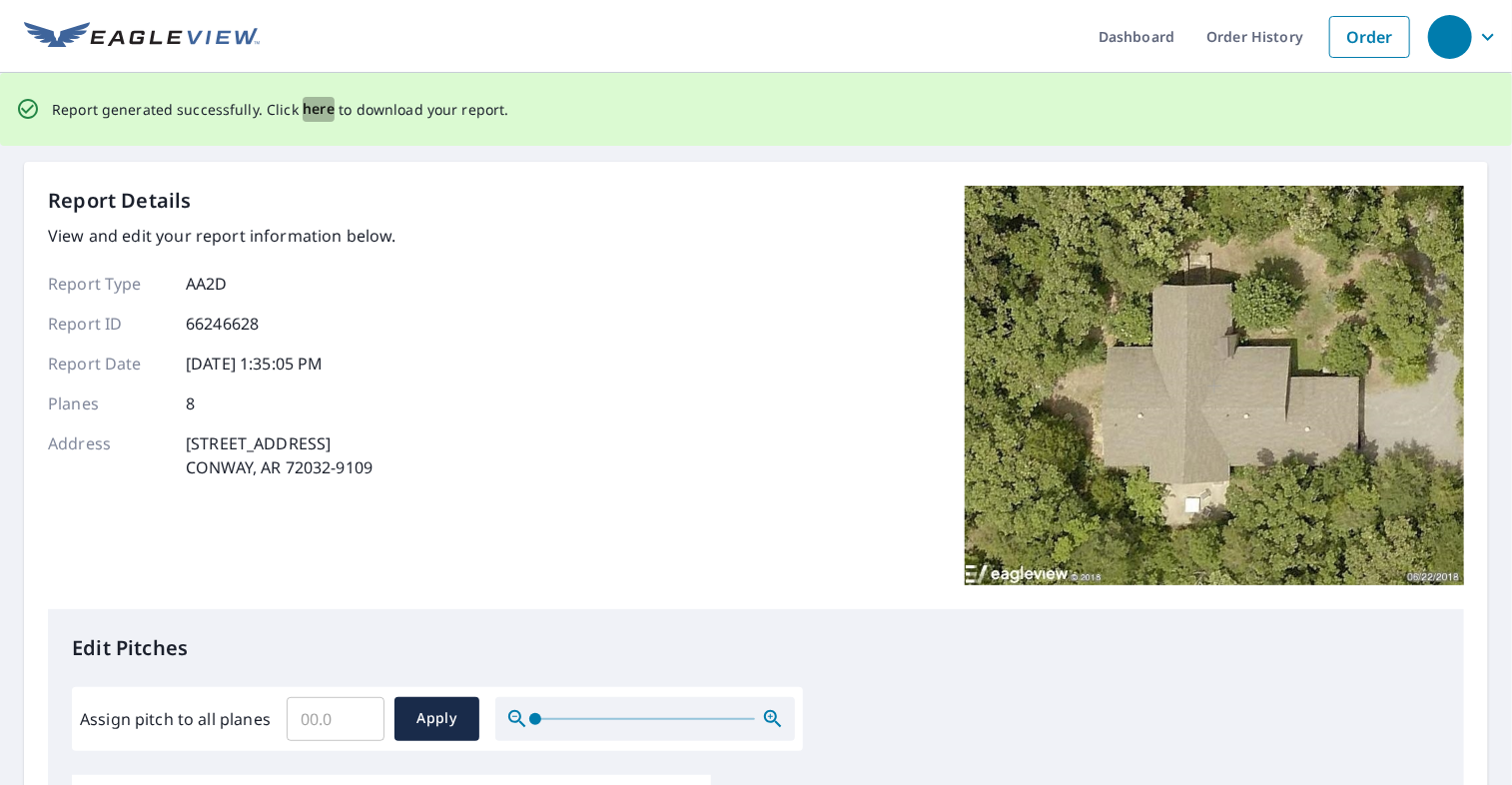 click on "here" at bounding box center [319, 109] 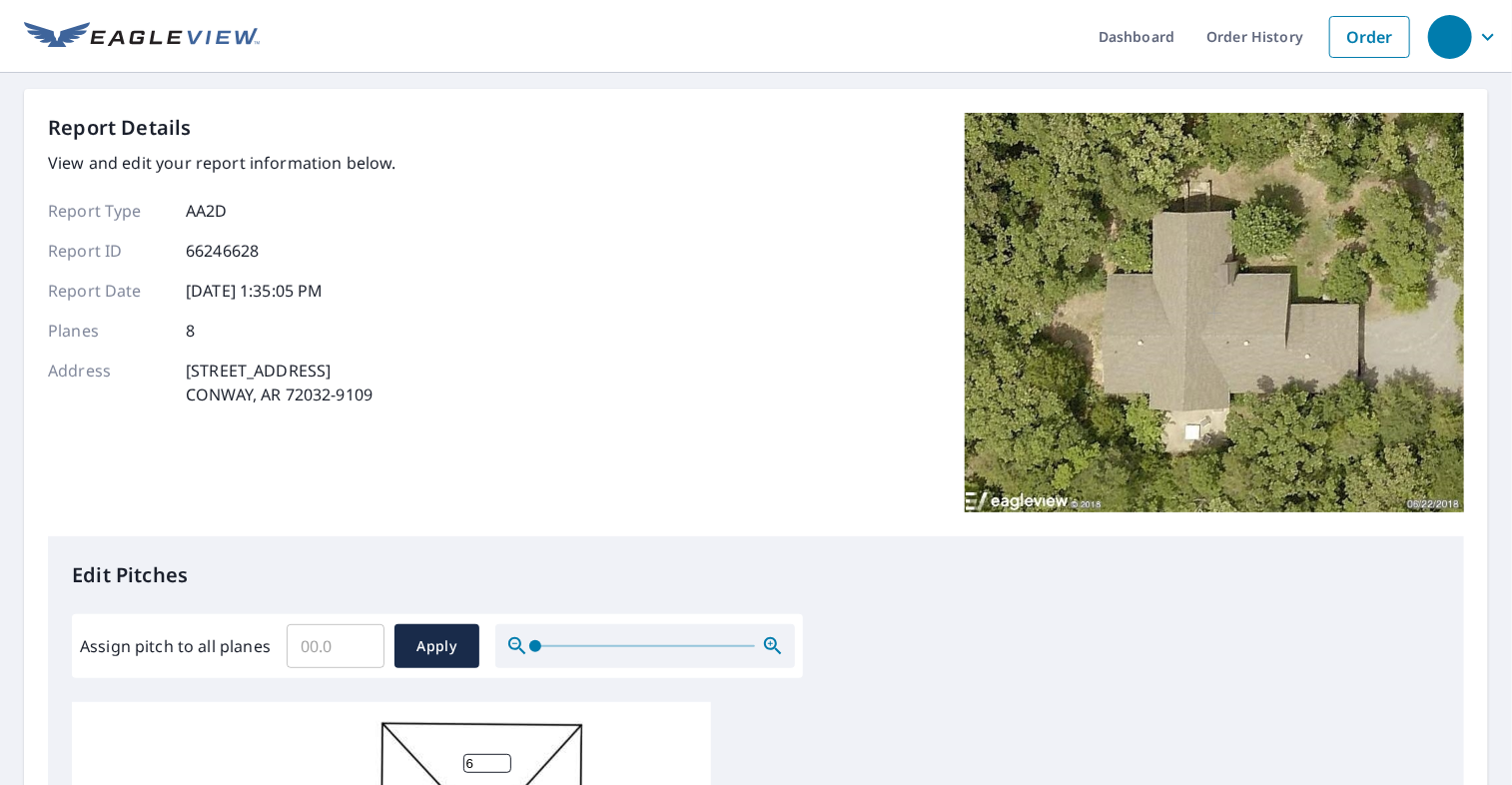 click on "Report Details View and edit your report information below. Report Type AA2D Report ID 66246628 Report Date [DATE] 1:35:05 PM Planes 8 Address [STREET_ADDRESS]" at bounding box center (756, 325) 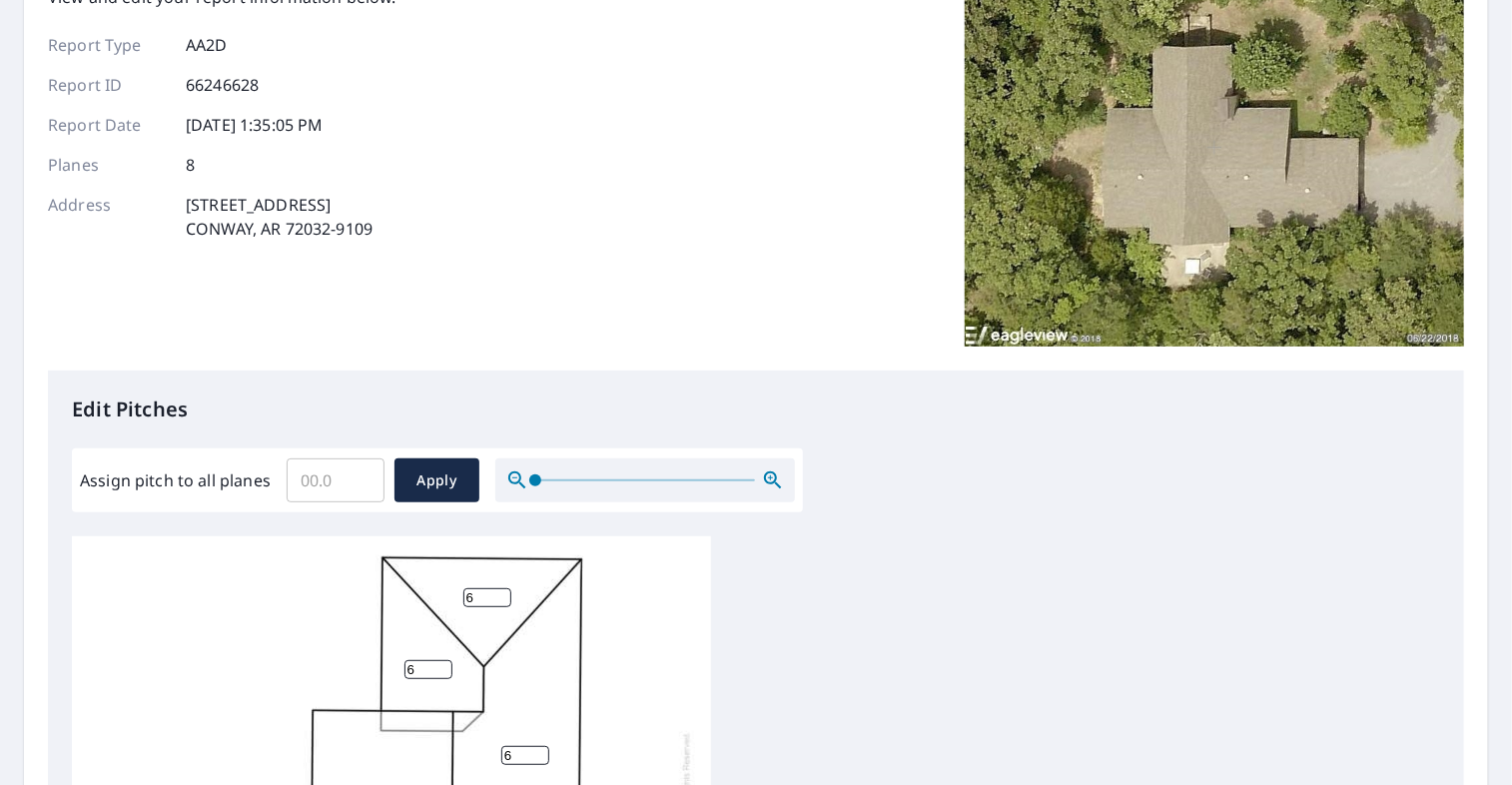 scroll, scrollTop: 0, scrollLeft: 0, axis: both 